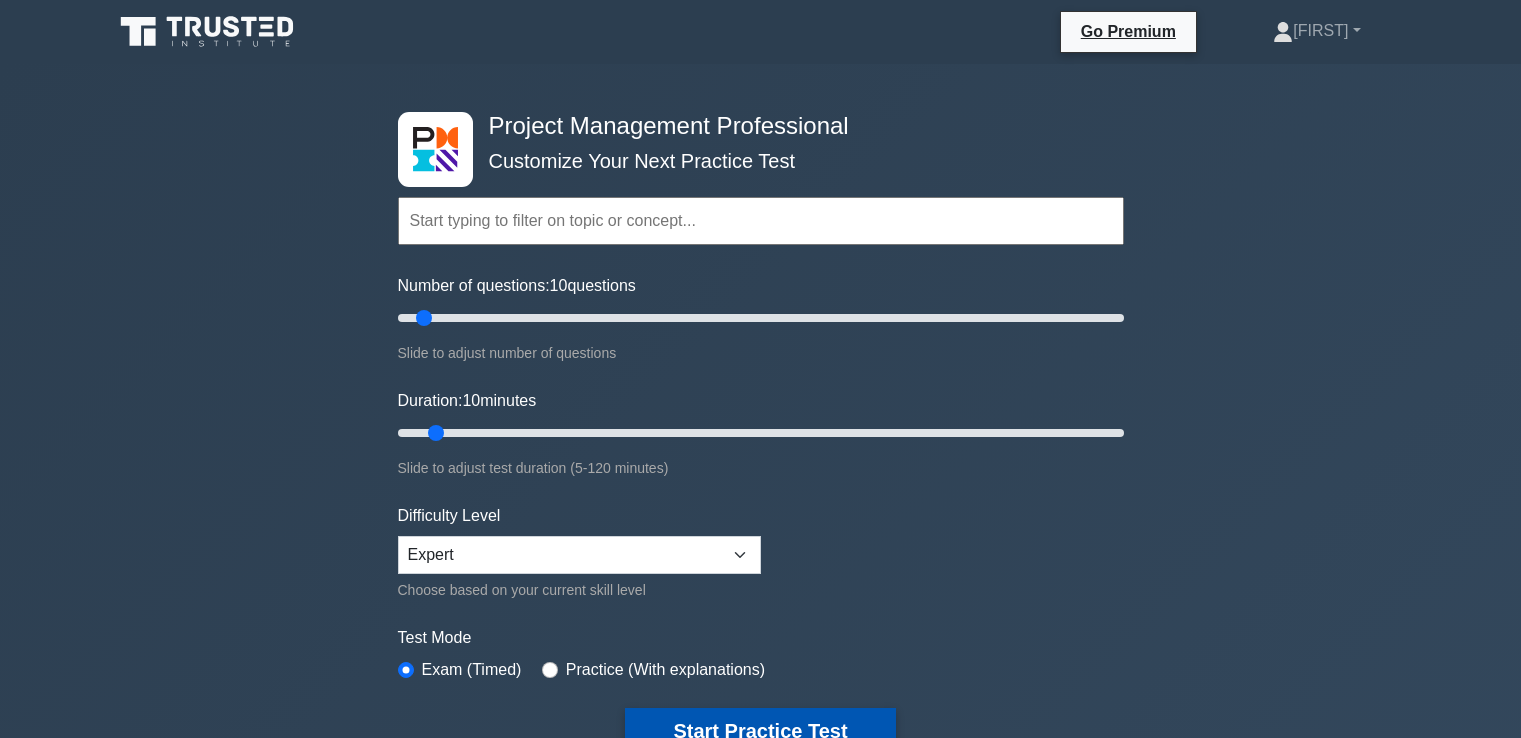 scroll, scrollTop: 0, scrollLeft: 0, axis: both 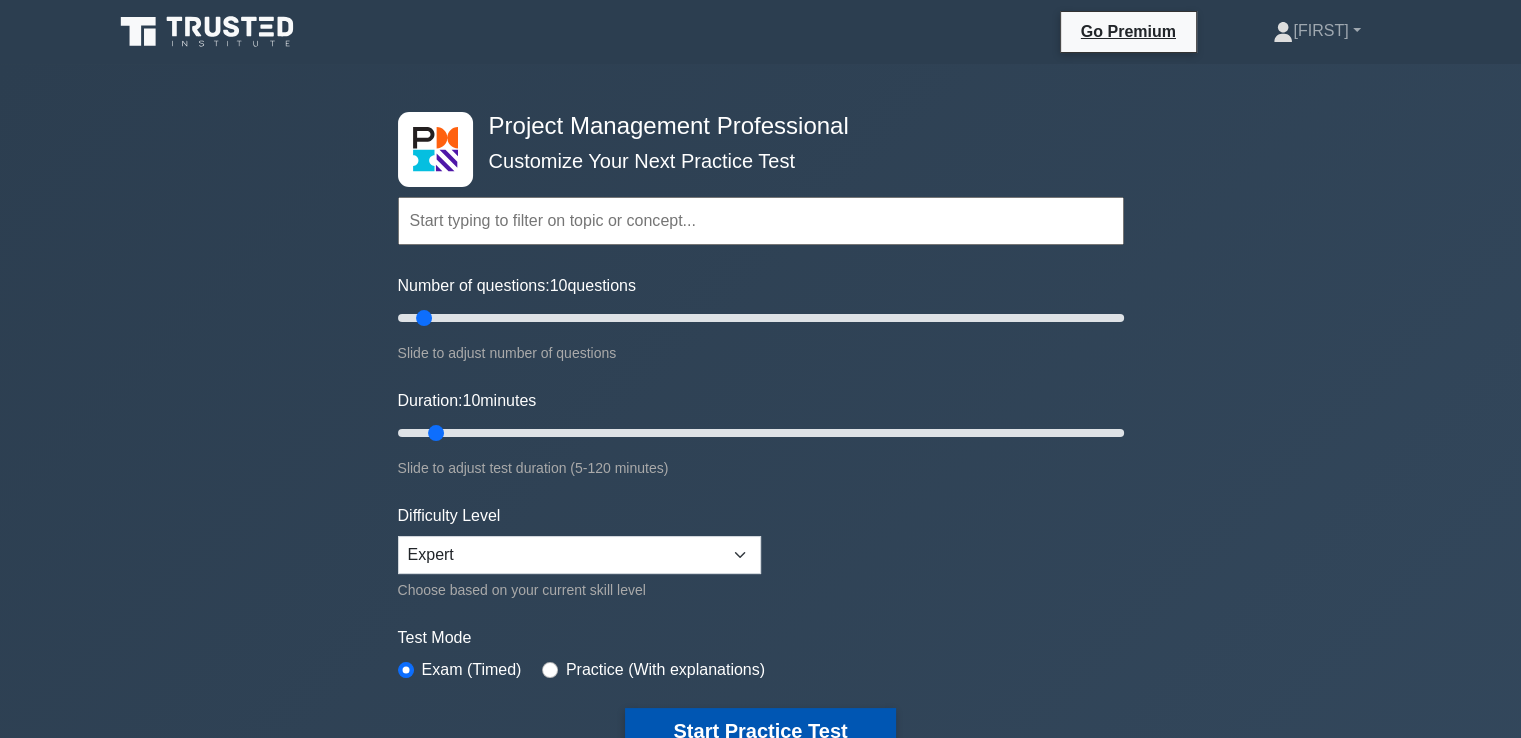 click on "Start Practice Test" at bounding box center [760, 731] 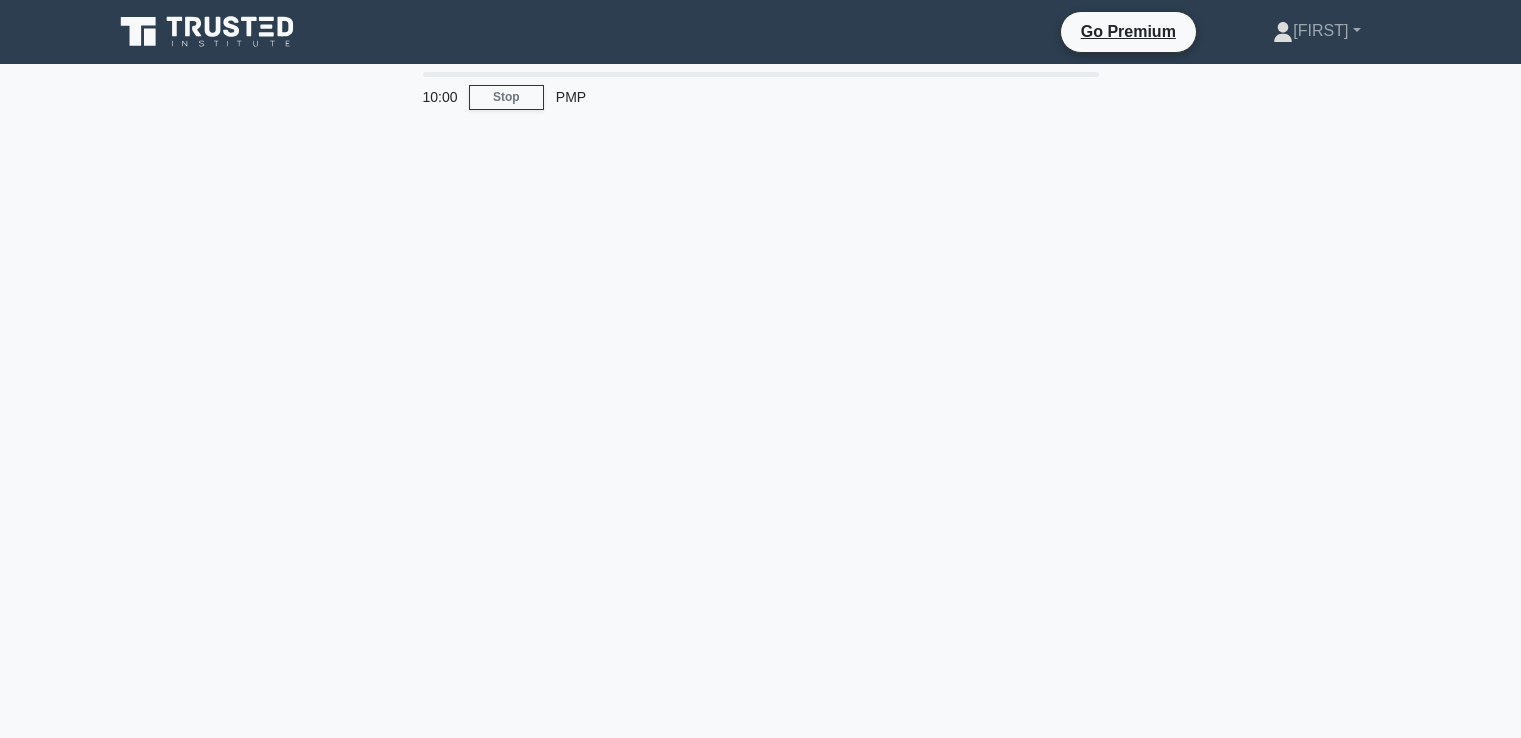 scroll, scrollTop: 0, scrollLeft: 0, axis: both 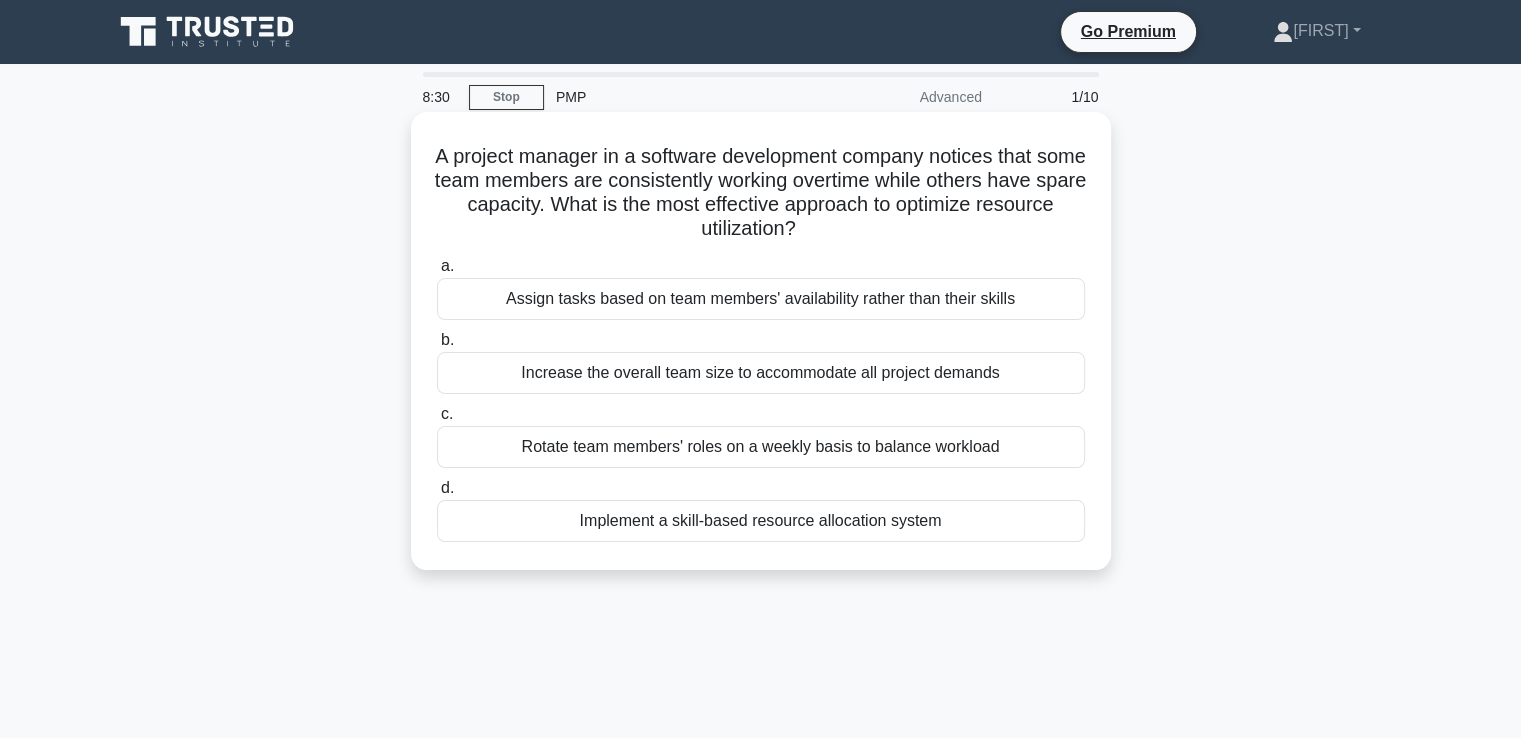 click on "Rotate team members' roles on a weekly basis to balance workload" at bounding box center (761, 447) 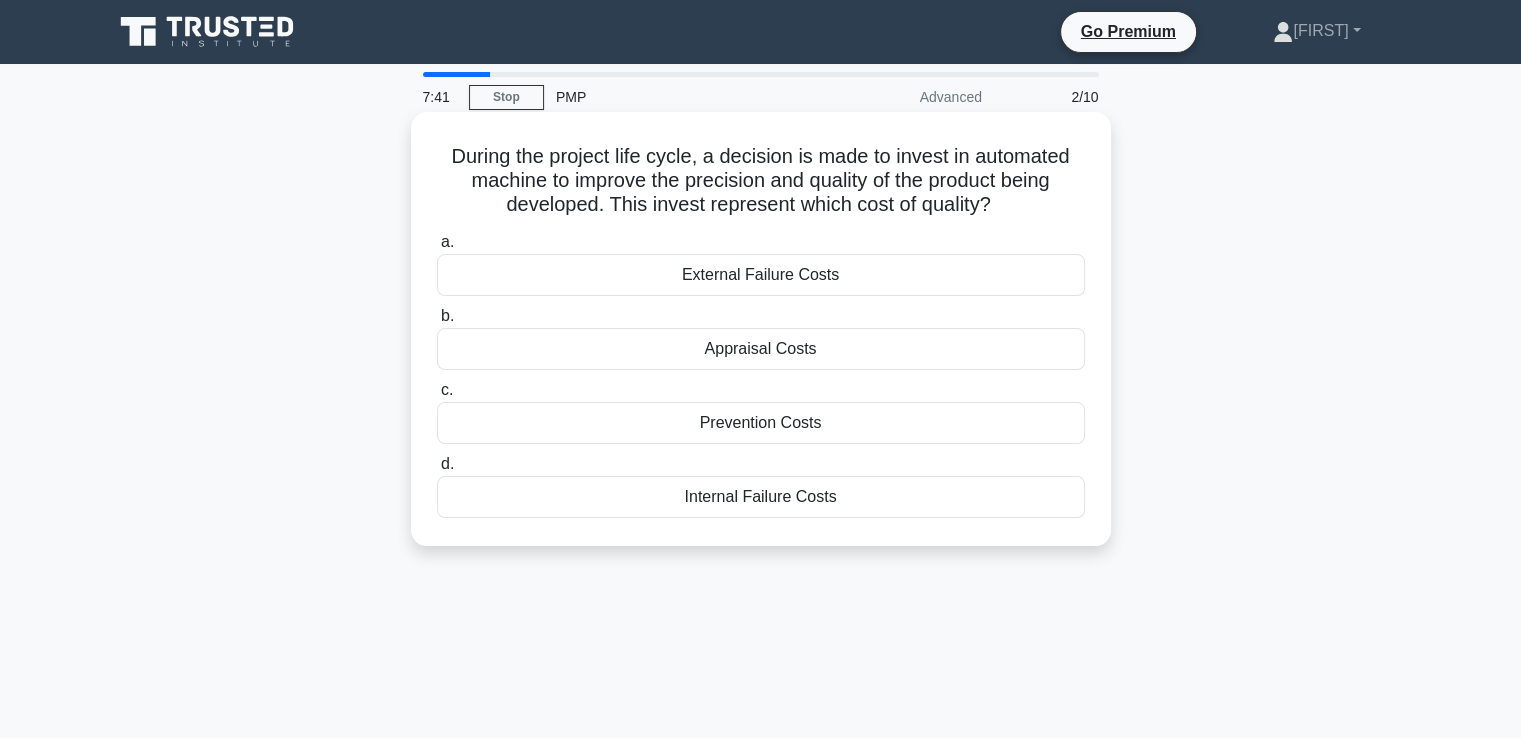 click on "Prevention Costs" at bounding box center (761, 423) 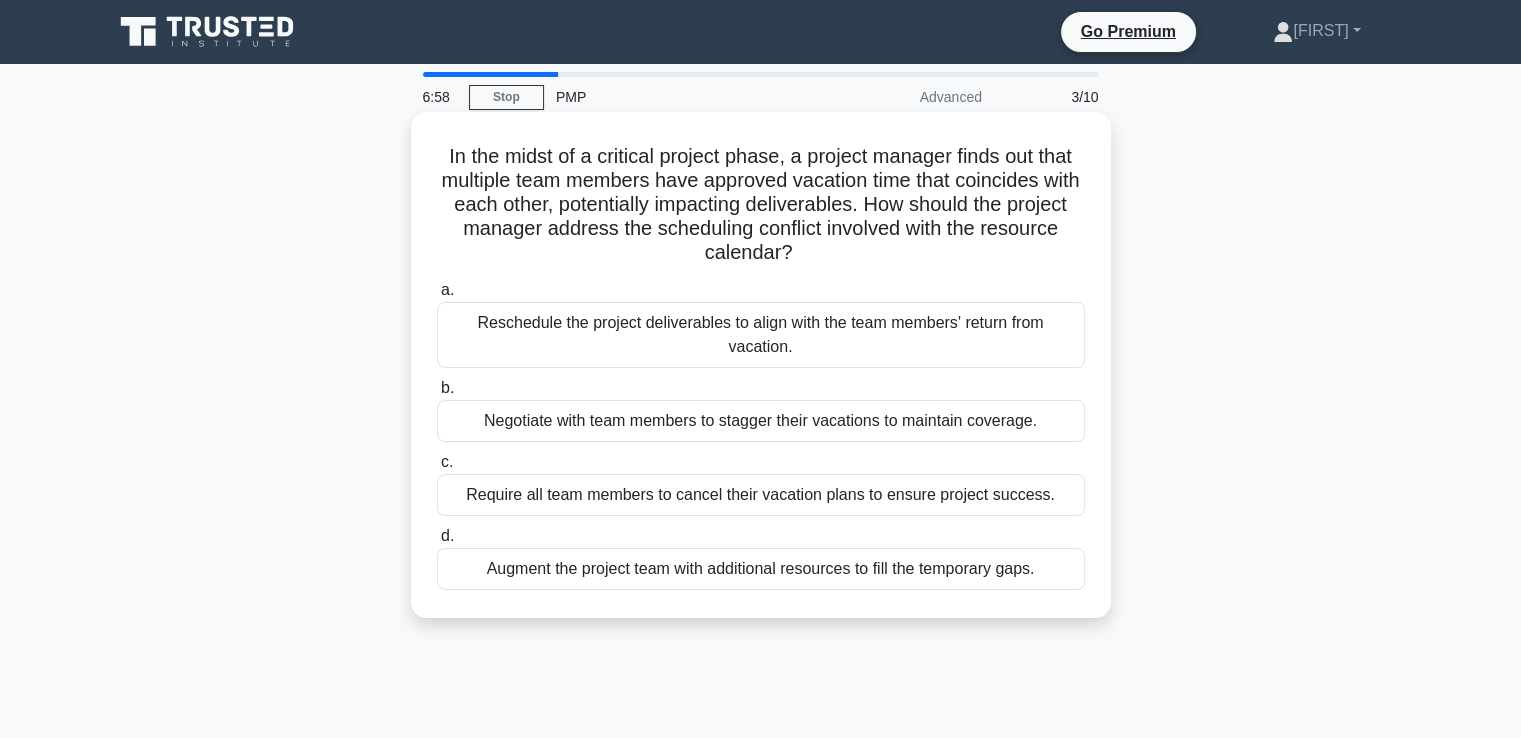 click on "Negotiate with team members to stagger their vacations to maintain coverage." at bounding box center (761, 421) 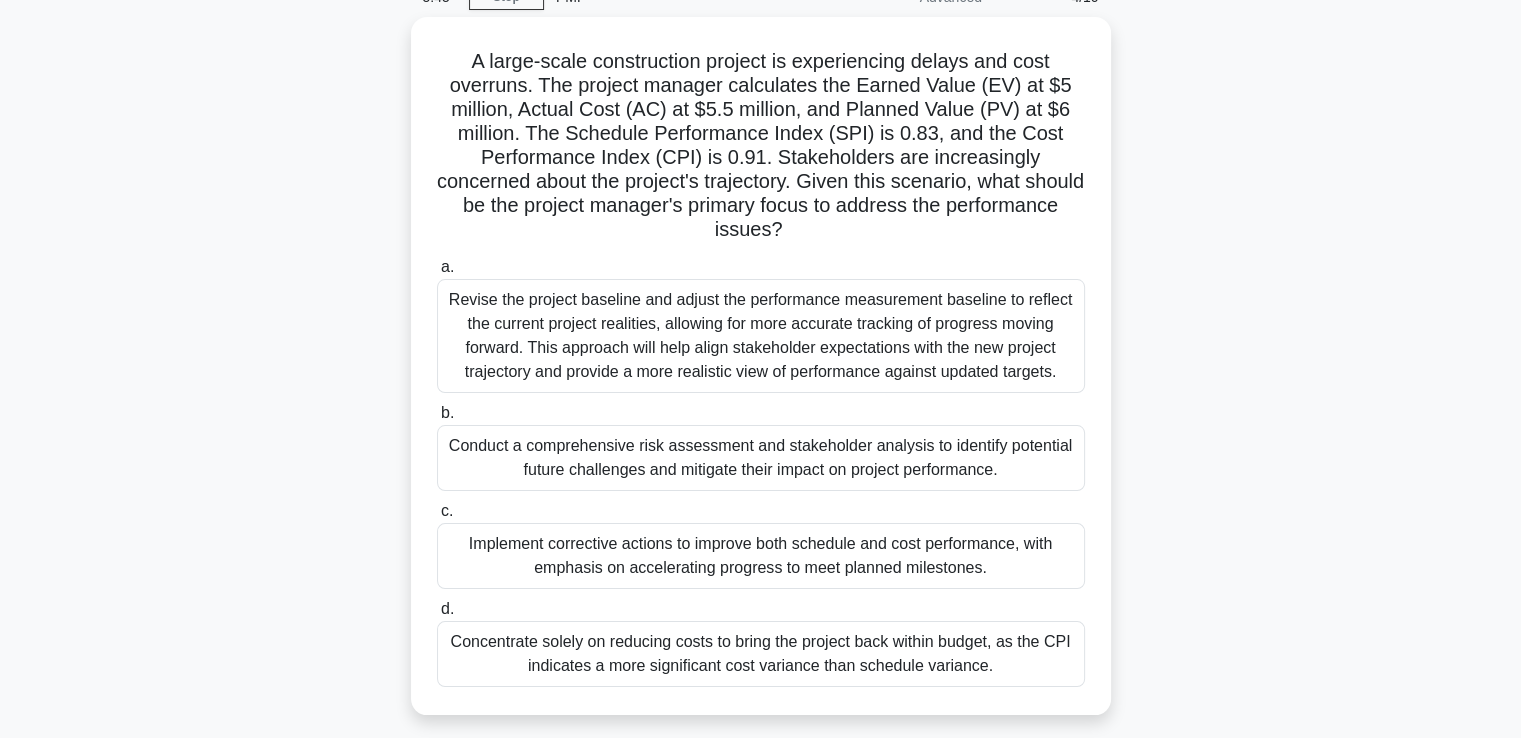 scroll, scrollTop: 200, scrollLeft: 0, axis: vertical 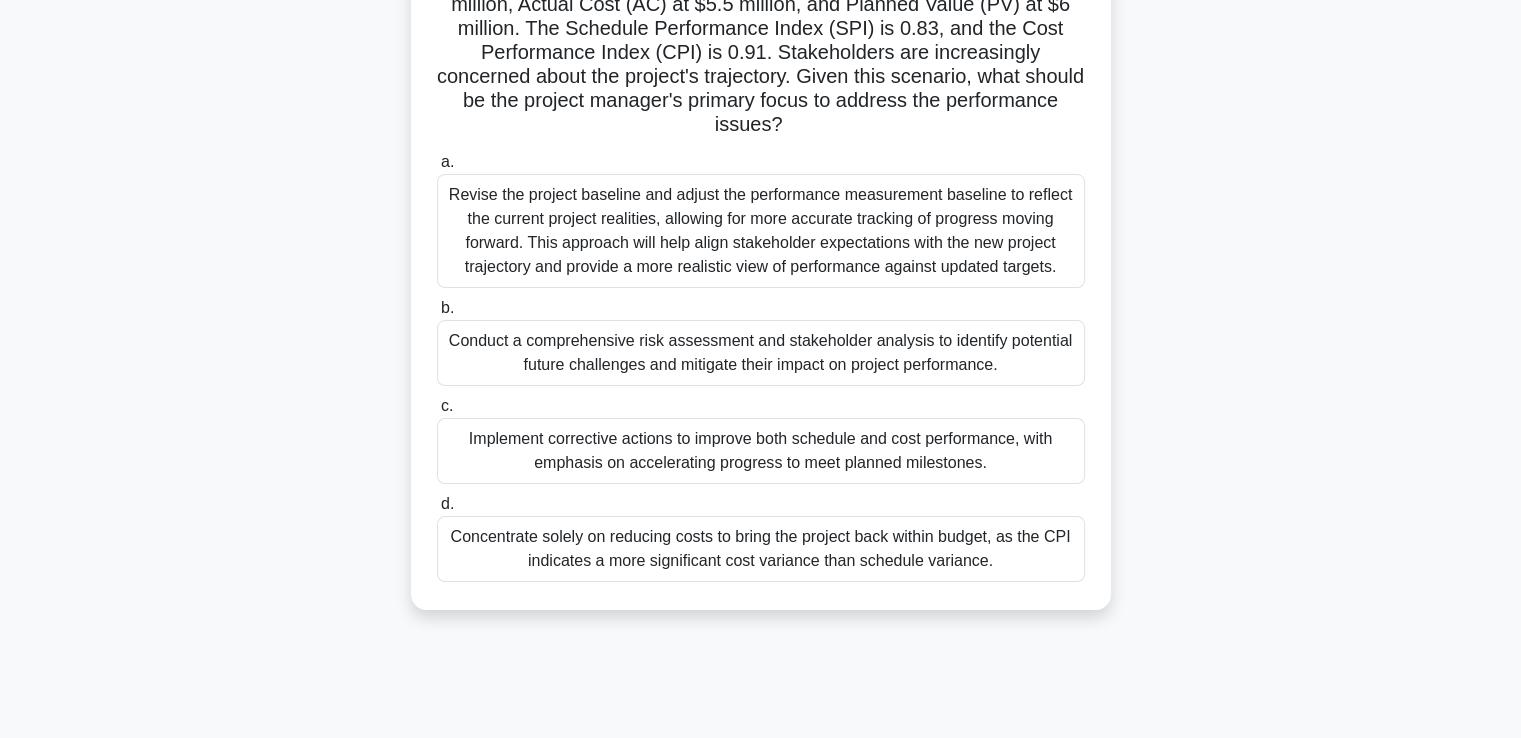 click on "Implement corrective actions to improve both schedule and cost performance, with emphasis on accelerating progress to meet planned milestones." at bounding box center [761, 451] 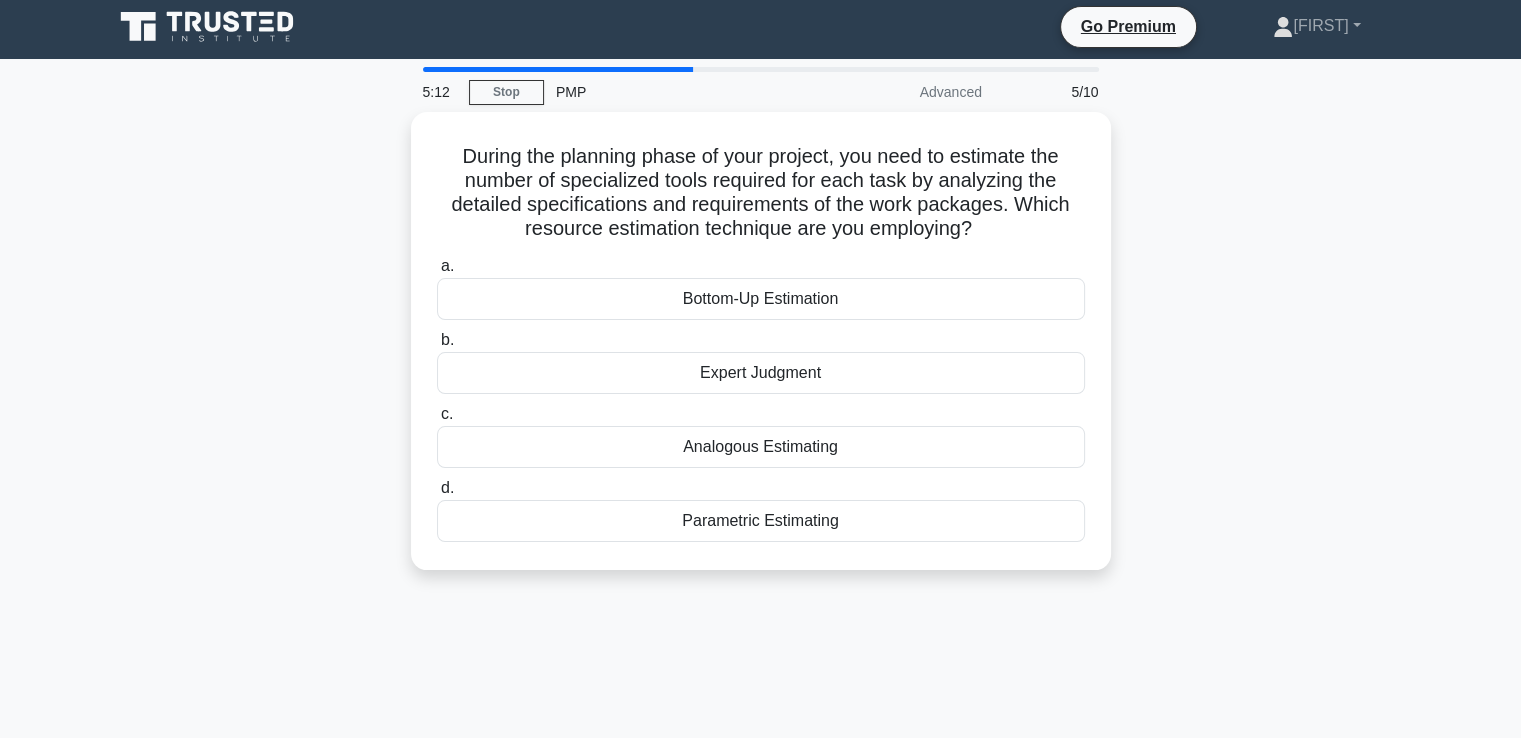 scroll, scrollTop: 0, scrollLeft: 0, axis: both 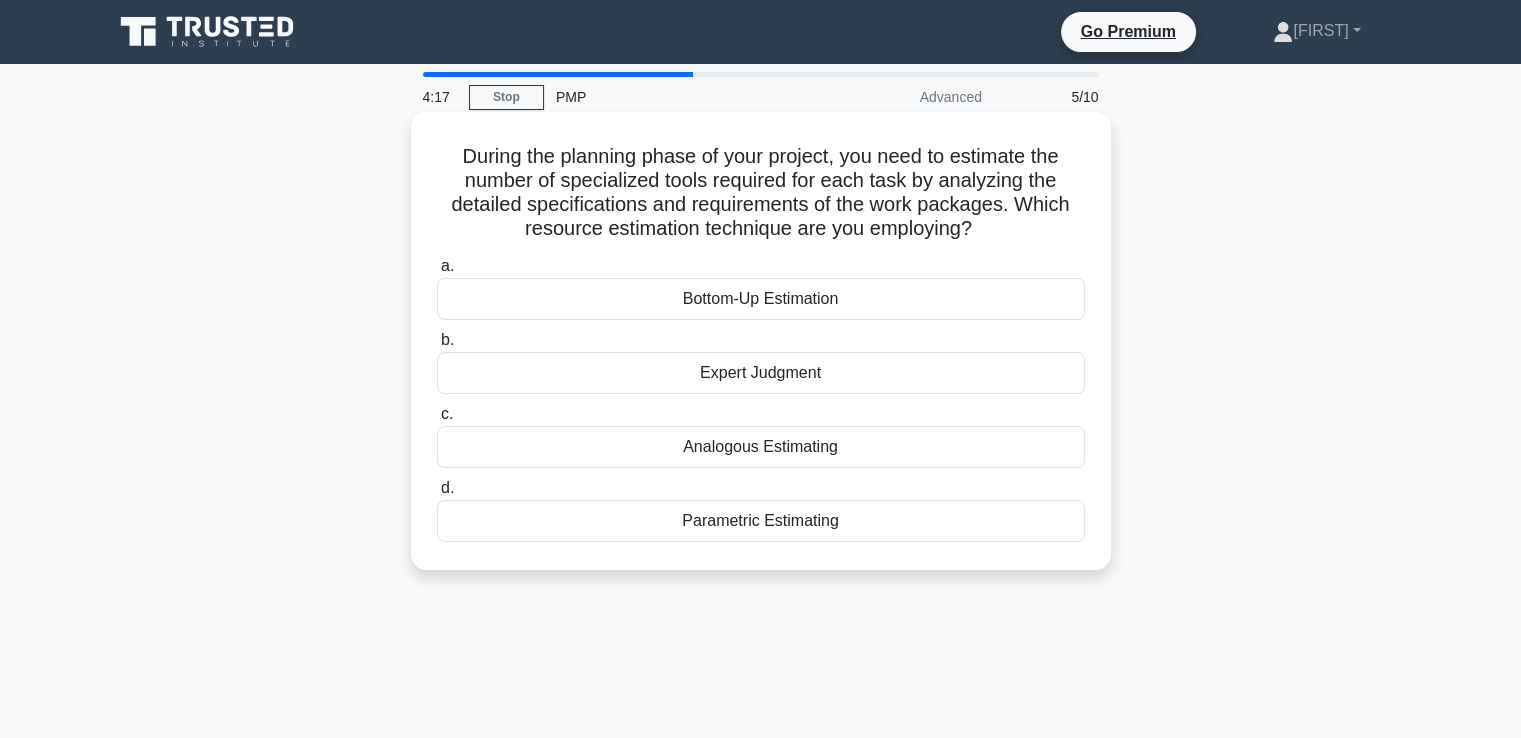 click on "Bottom-Up Estimation" at bounding box center (761, 299) 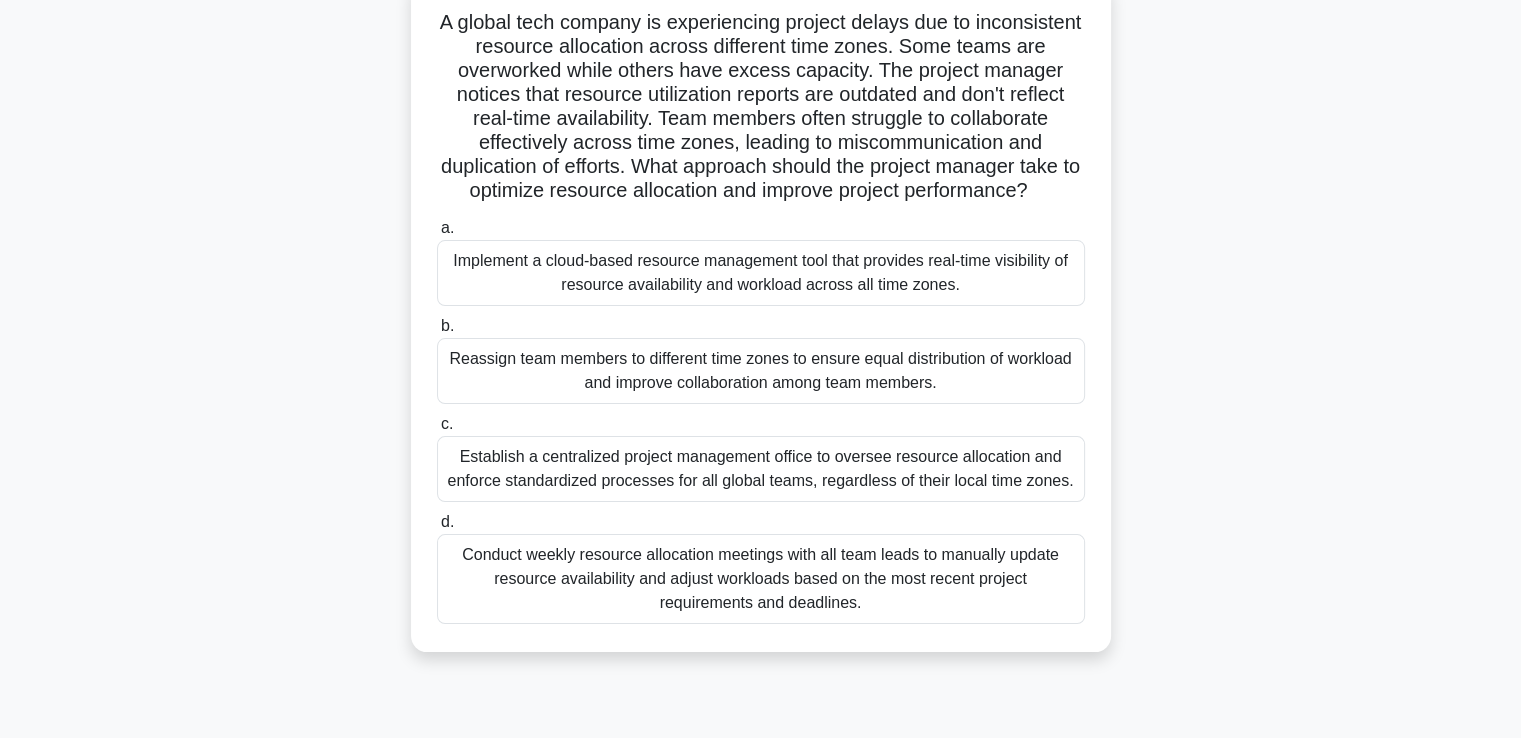scroll, scrollTop: 100, scrollLeft: 0, axis: vertical 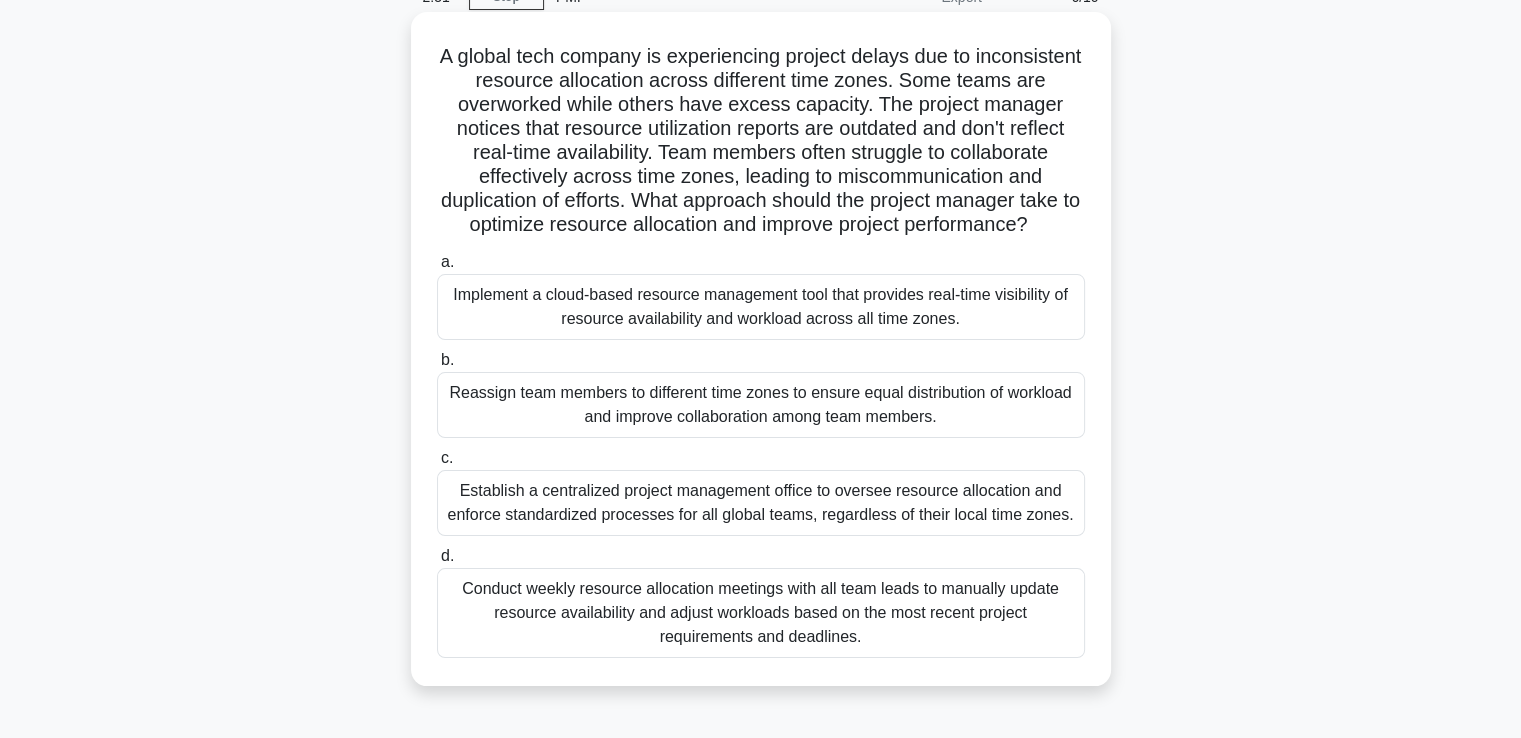 click on "Implement a cloud-based resource management tool that provides real-time visibility of resource availability and workload across all time zones." at bounding box center [761, 307] 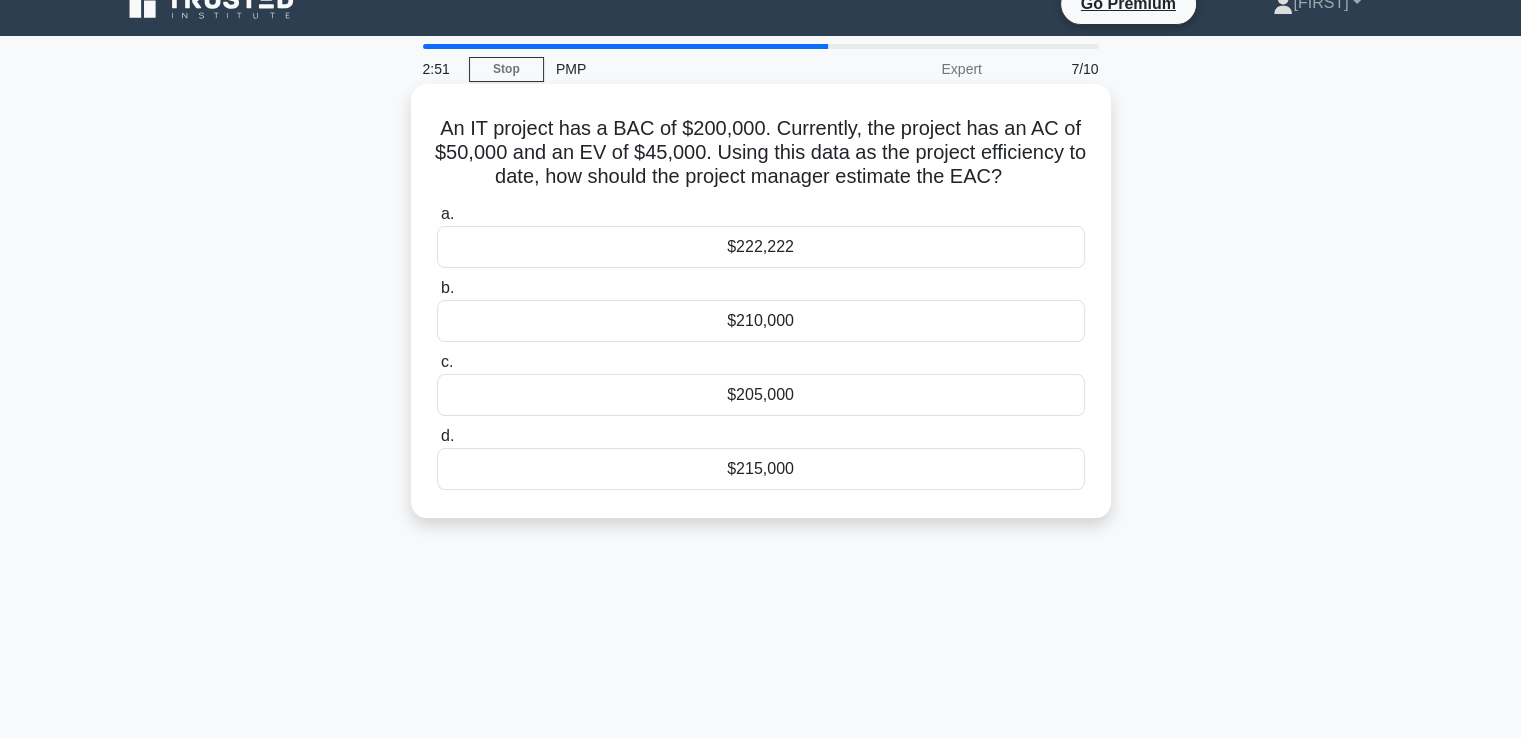 scroll, scrollTop: 0, scrollLeft: 0, axis: both 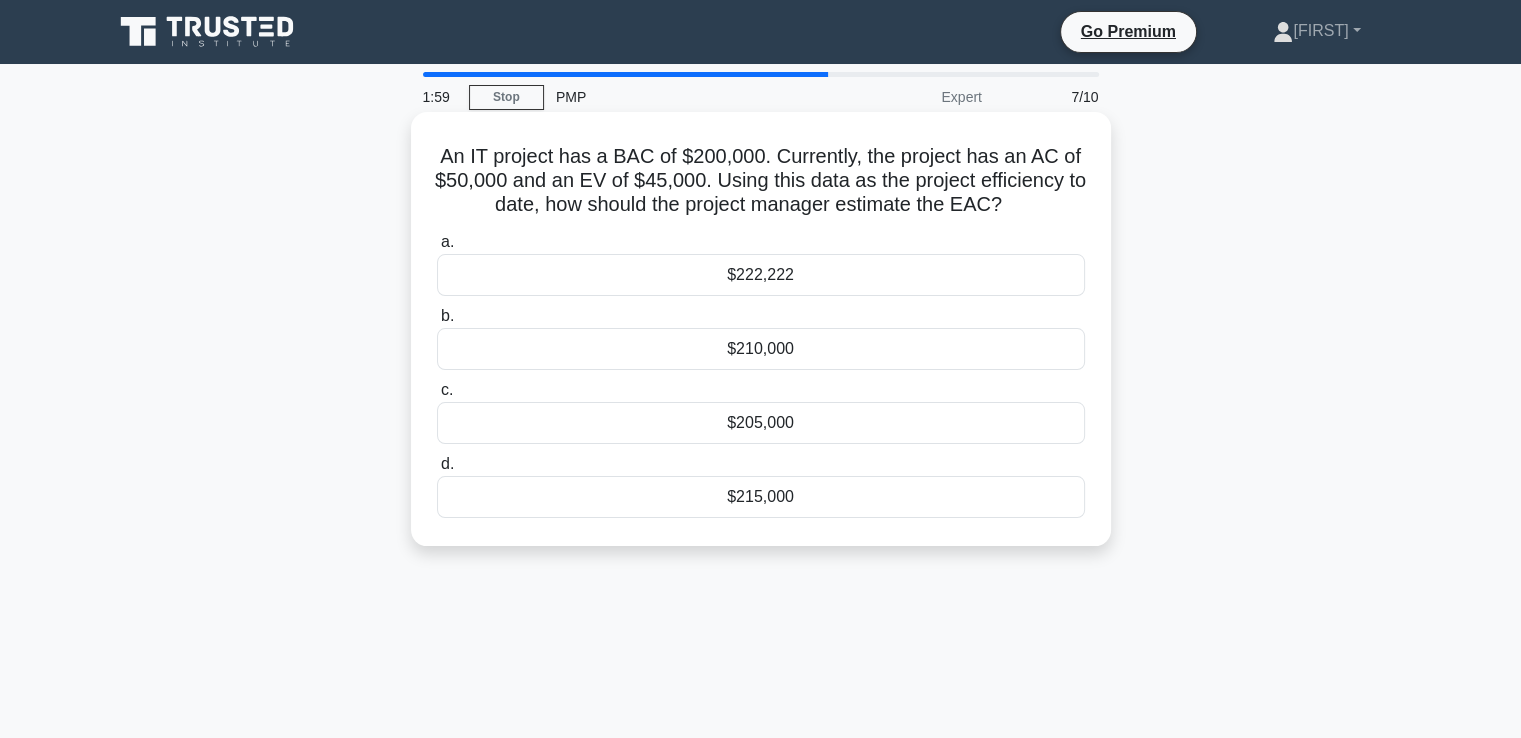 click on "$222,222" at bounding box center (761, 275) 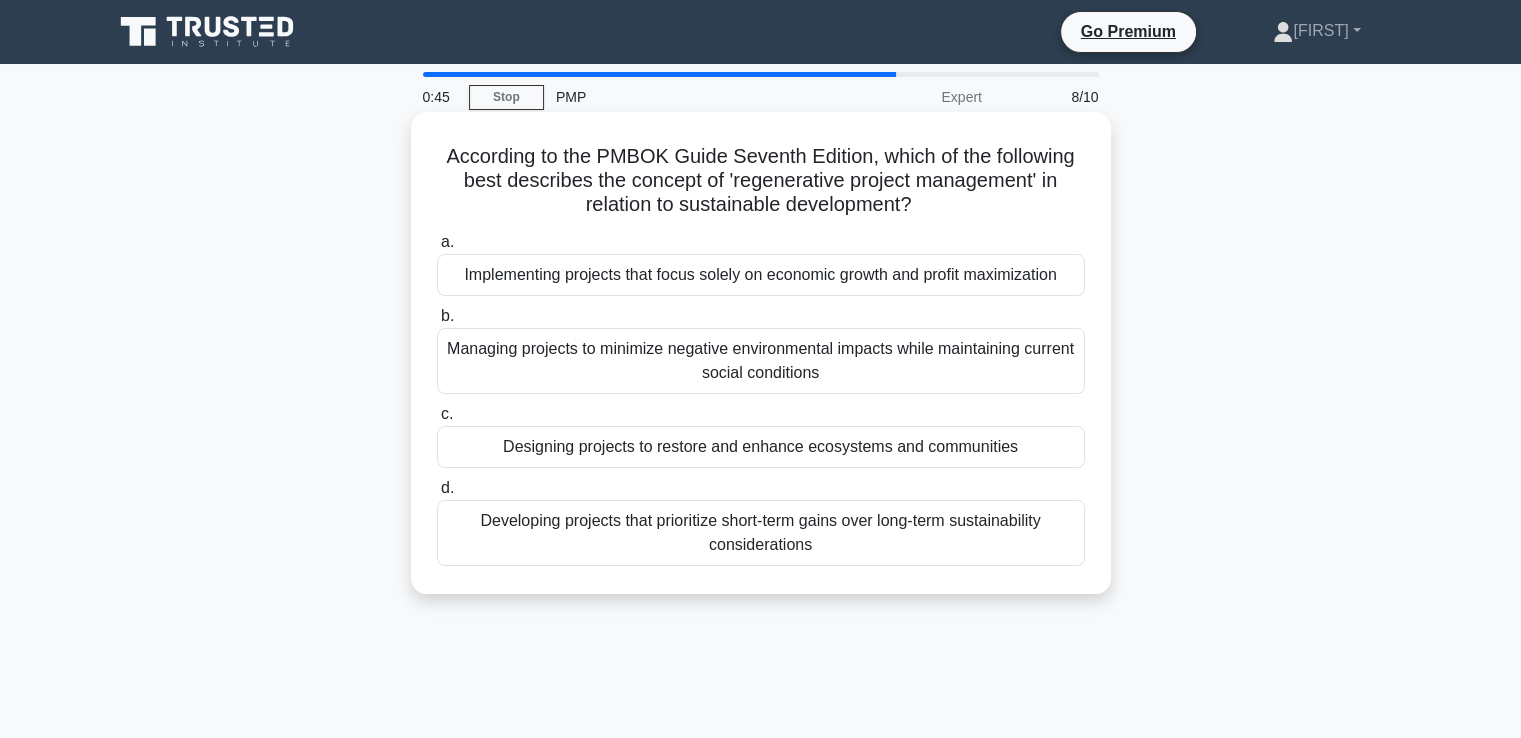 click on "Managing projects to minimize negative environmental impacts while maintaining current social conditions" at bounding box center [761, 361] 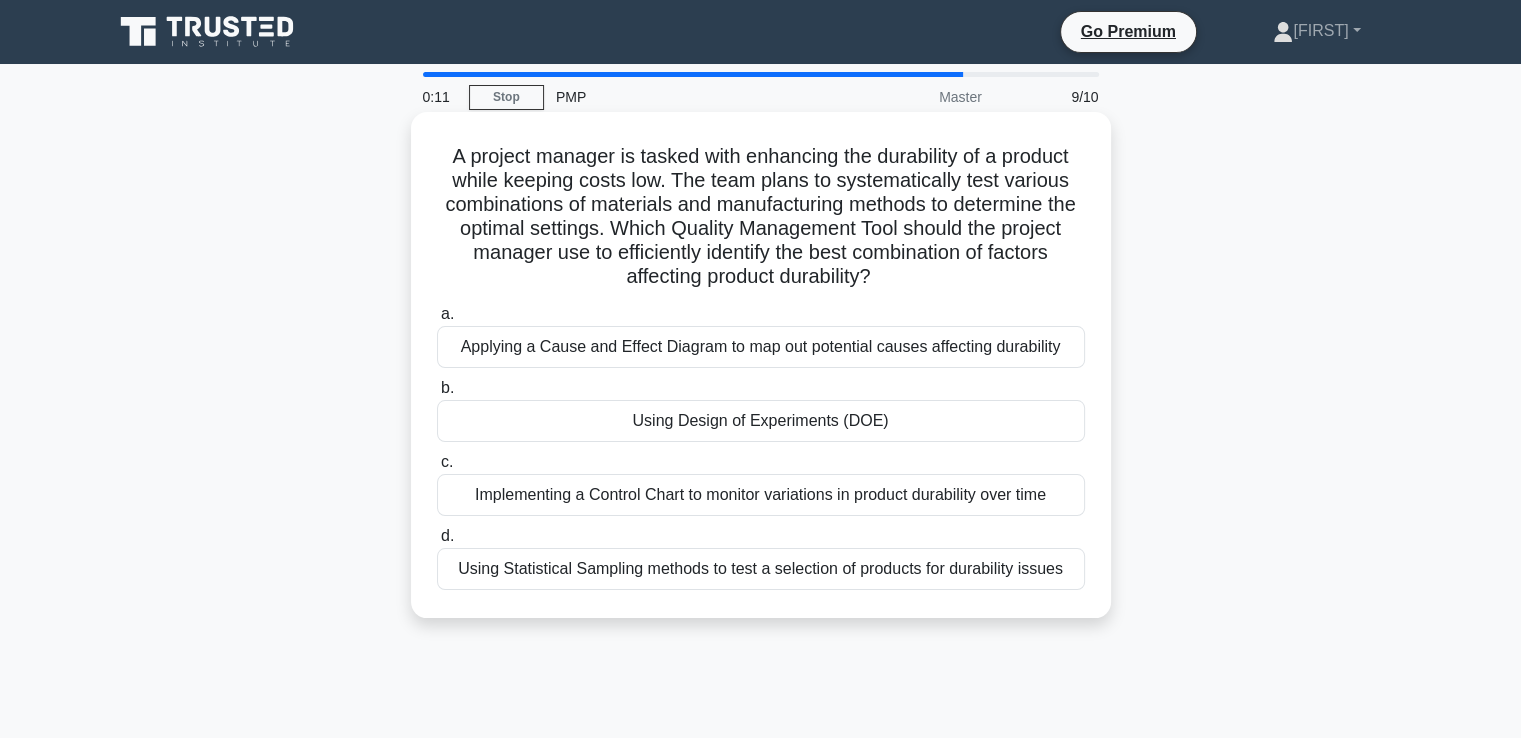 click on "Using Design of Experiments (DOE)" at bounding box center (761, 421) 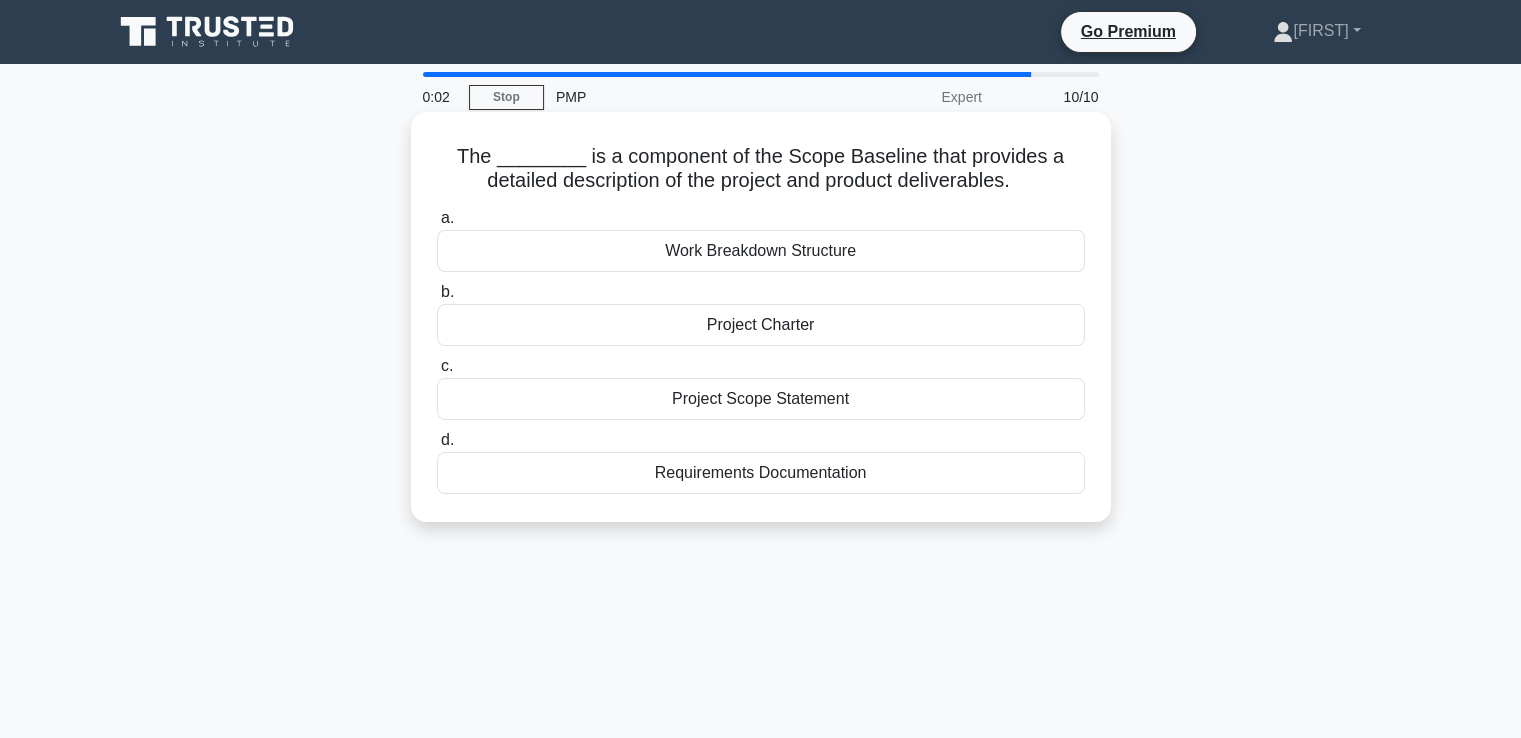 click on "Project Scope Statement" at bounding box center (761, 399) 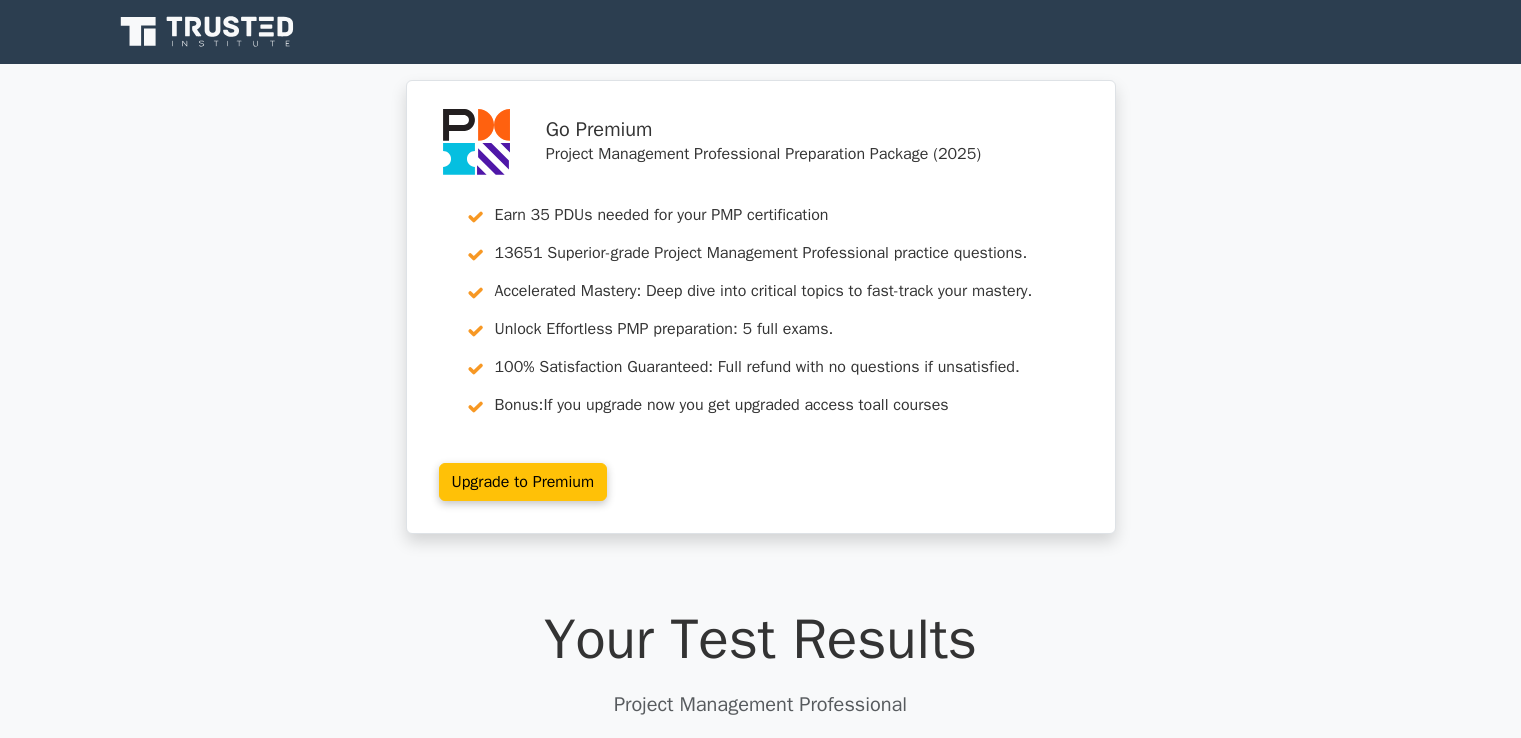 scroll, scrollTop: 0, scrollLeft: 0, axis: both 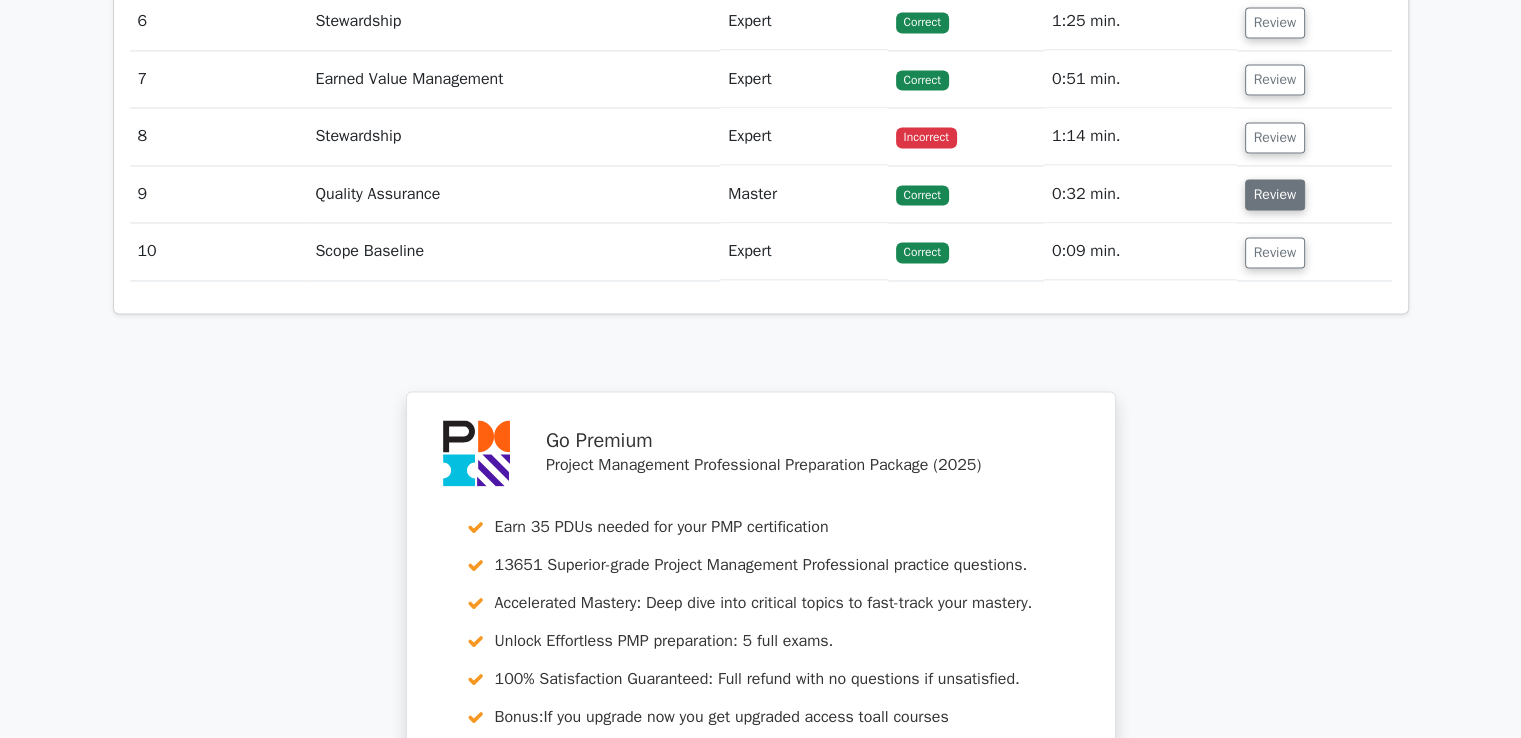 click on "Review" at bounding box center [1275, 194] 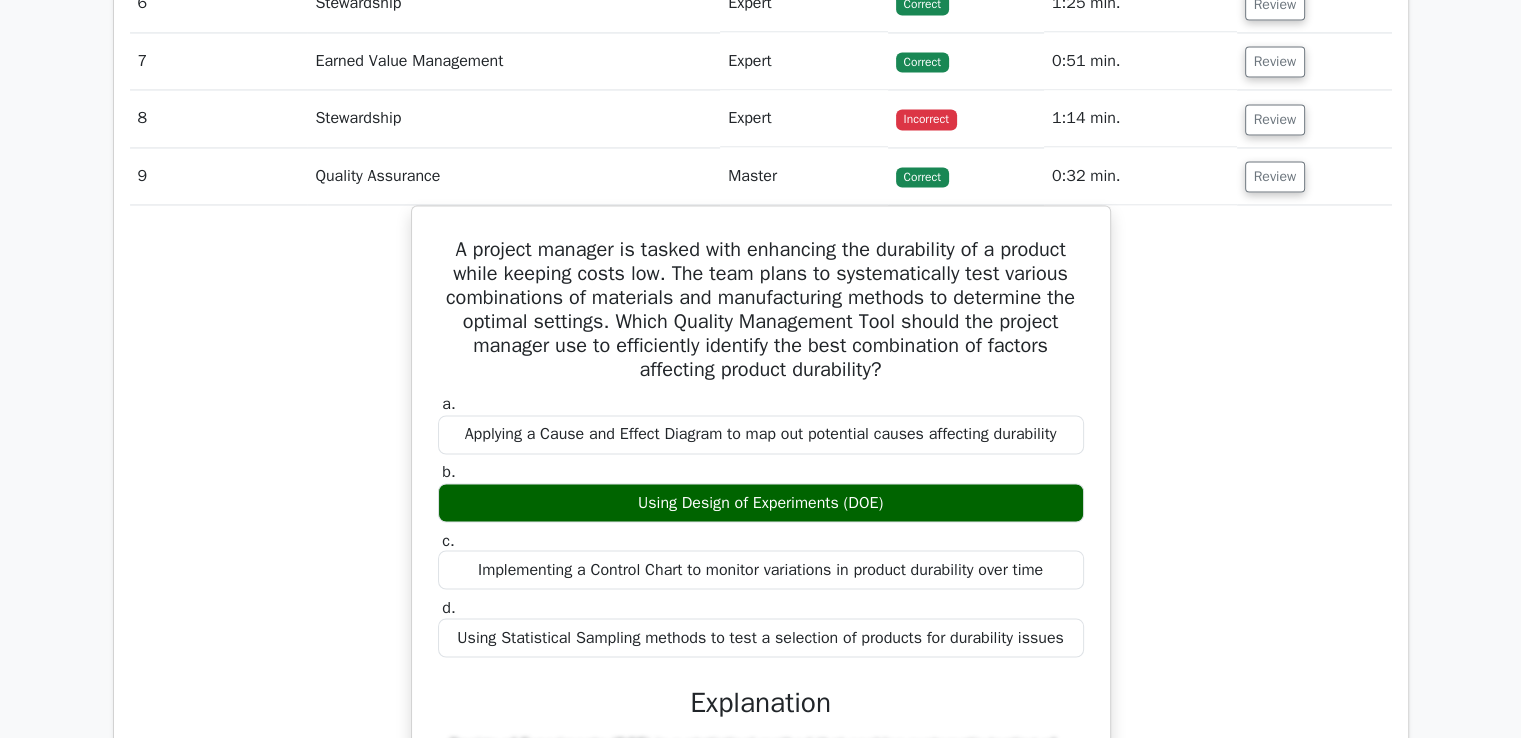 scroll, scrollTop: 3300, scrollLeft: 0, axis: vertical 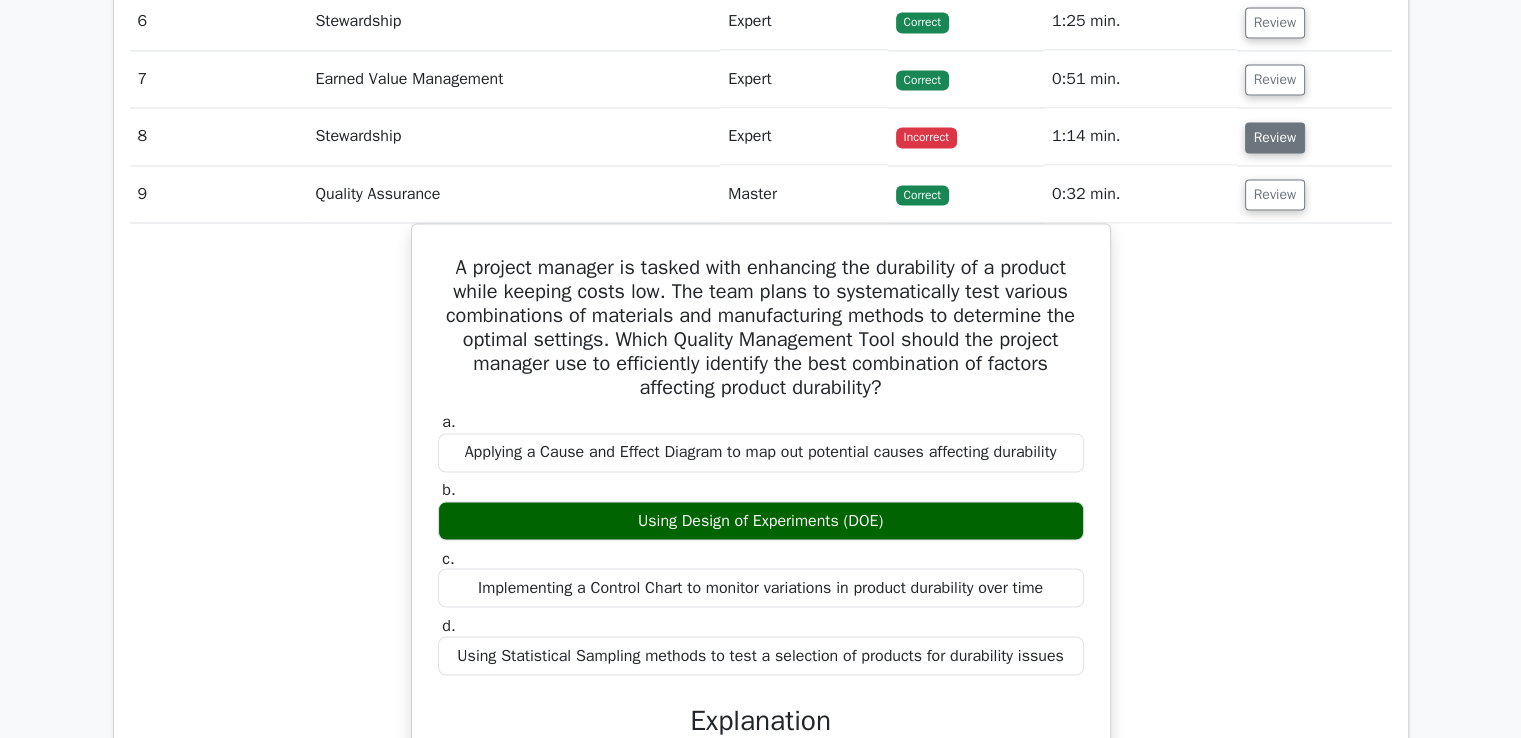 click on "Review" at bounding box center [1275, 137] 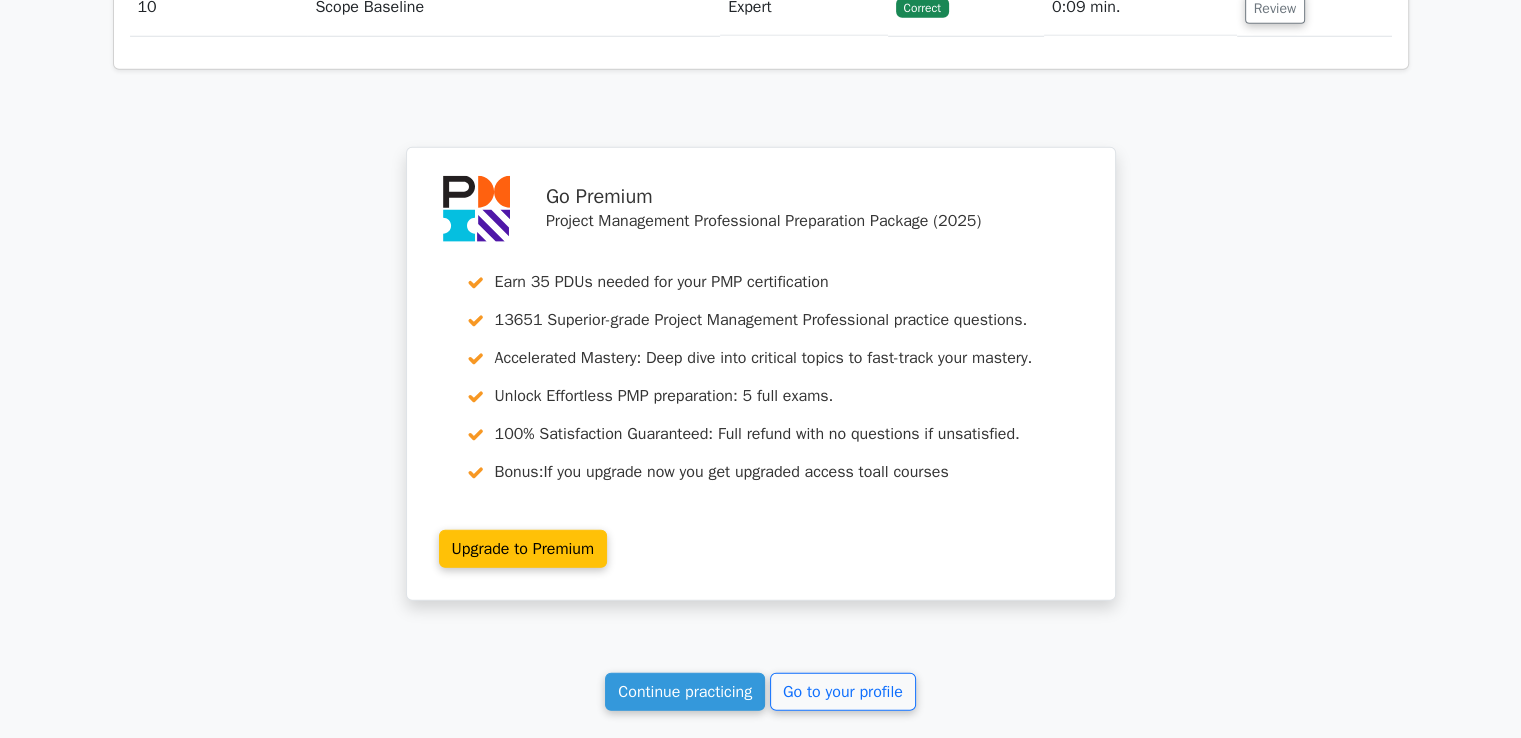 scroll, scrollTop: 5904, scrollLeft: 0, axis: vertical 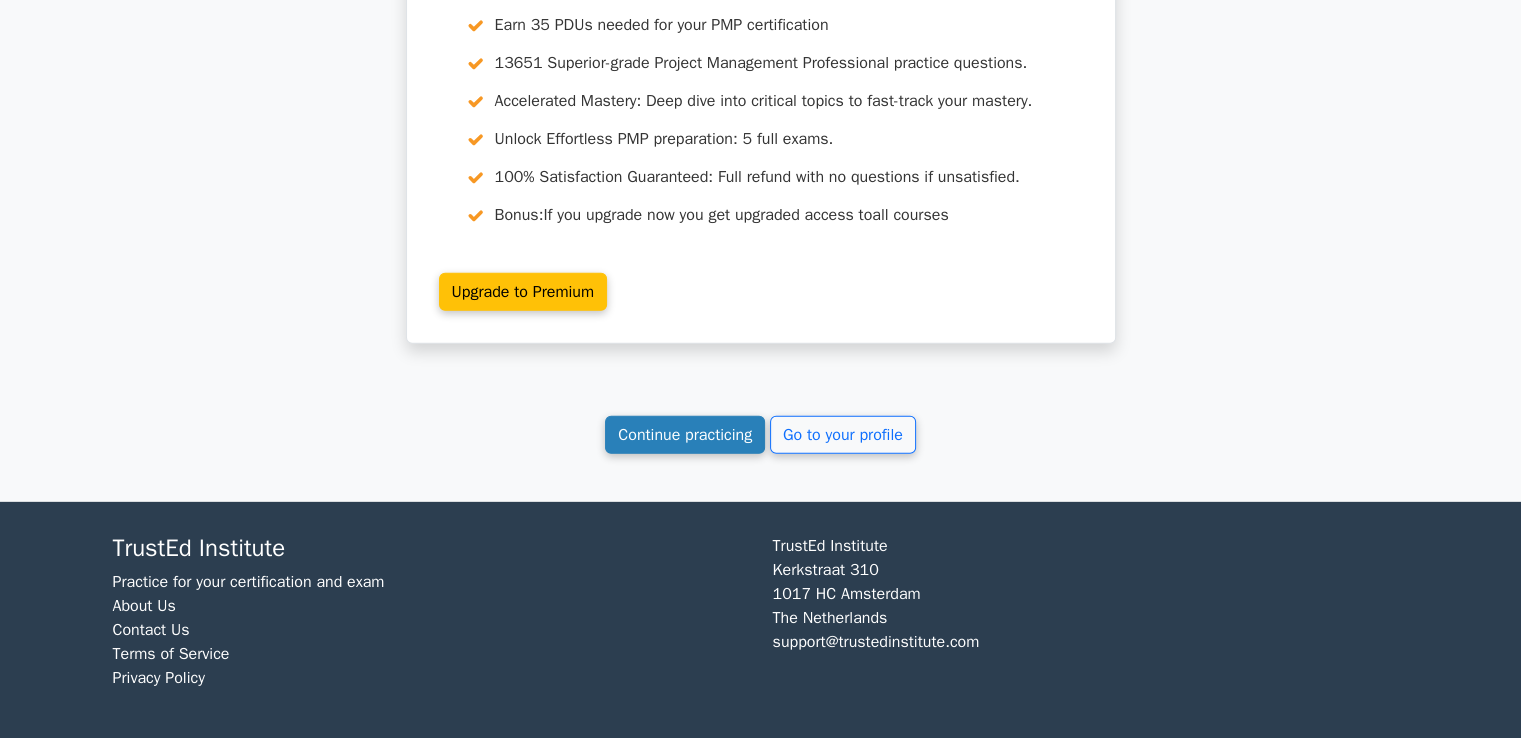 click on "Continue practicing" at bounding box center [685, 435] 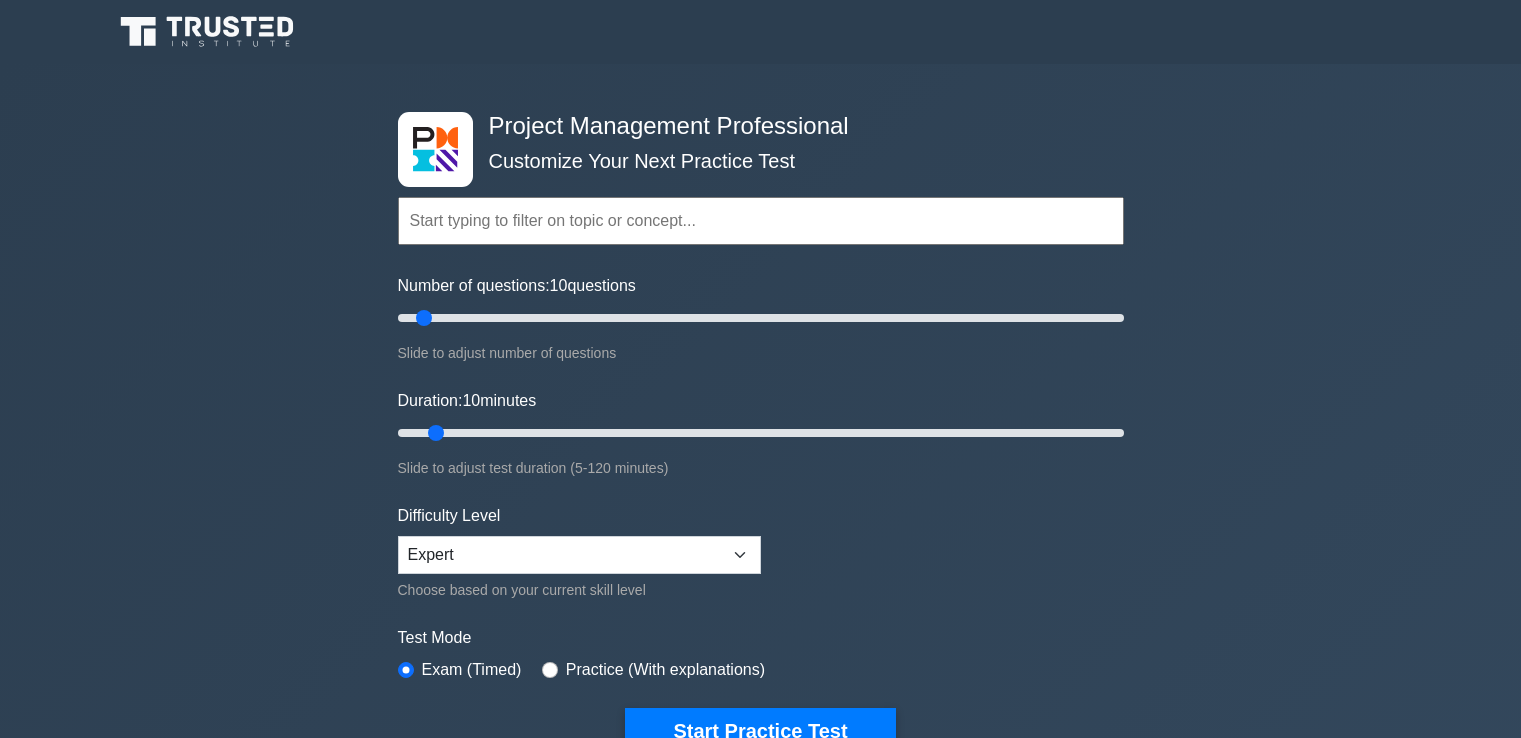 scroll, scrollTop: 0, scrollLeft: 0, axis: both 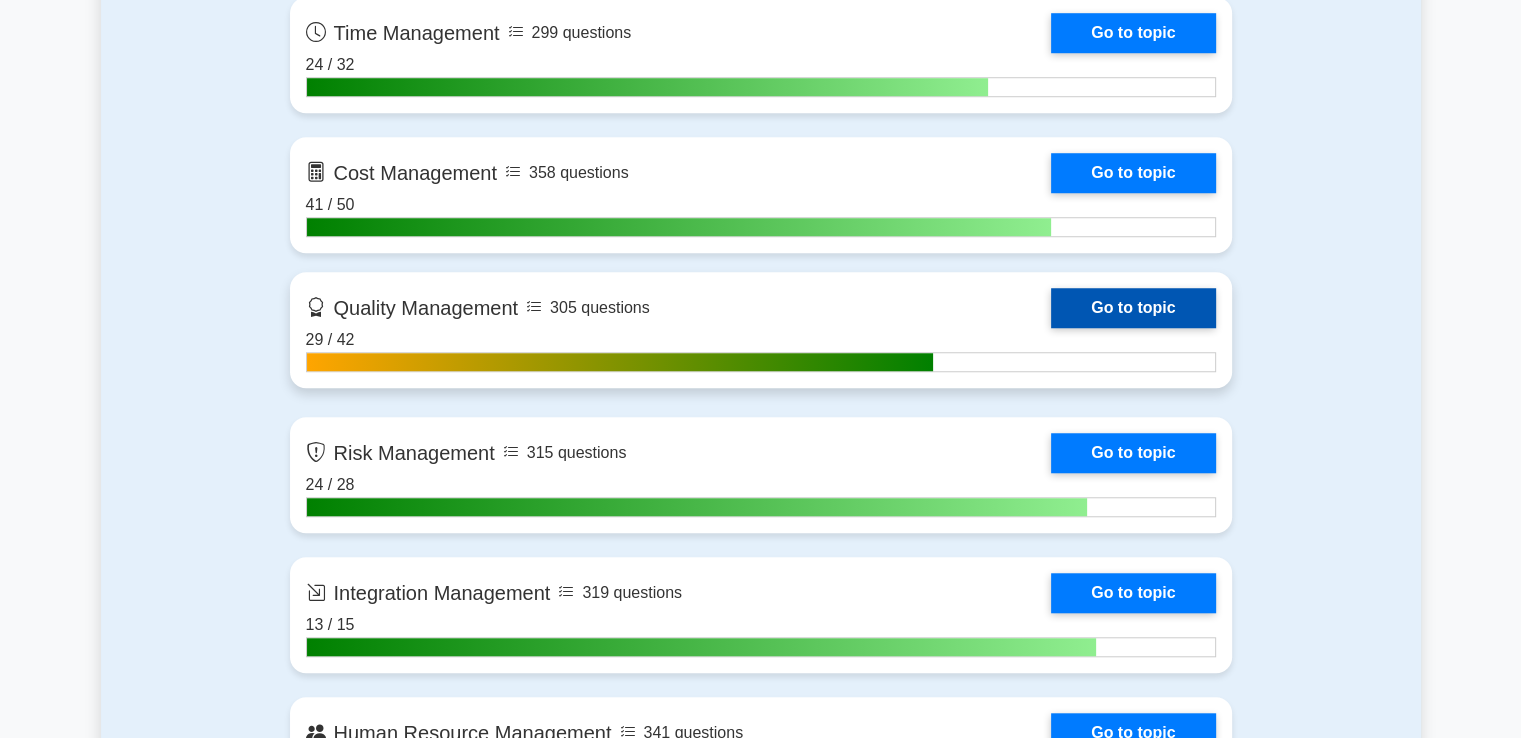 click on "Go to topic" at bounding box center (1133, 308) 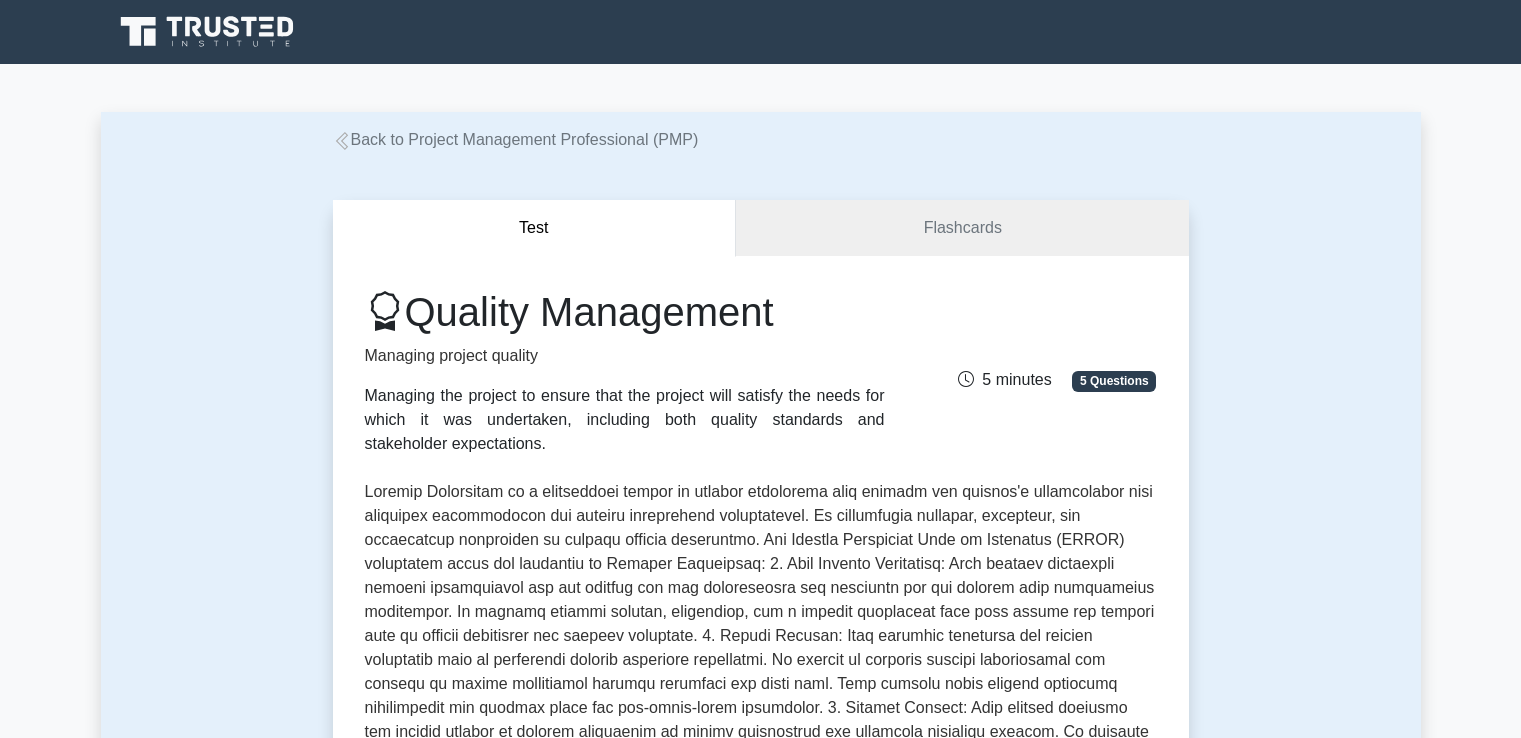 scroll, scrollTop: 0, scrollLeft: 0, axis: both 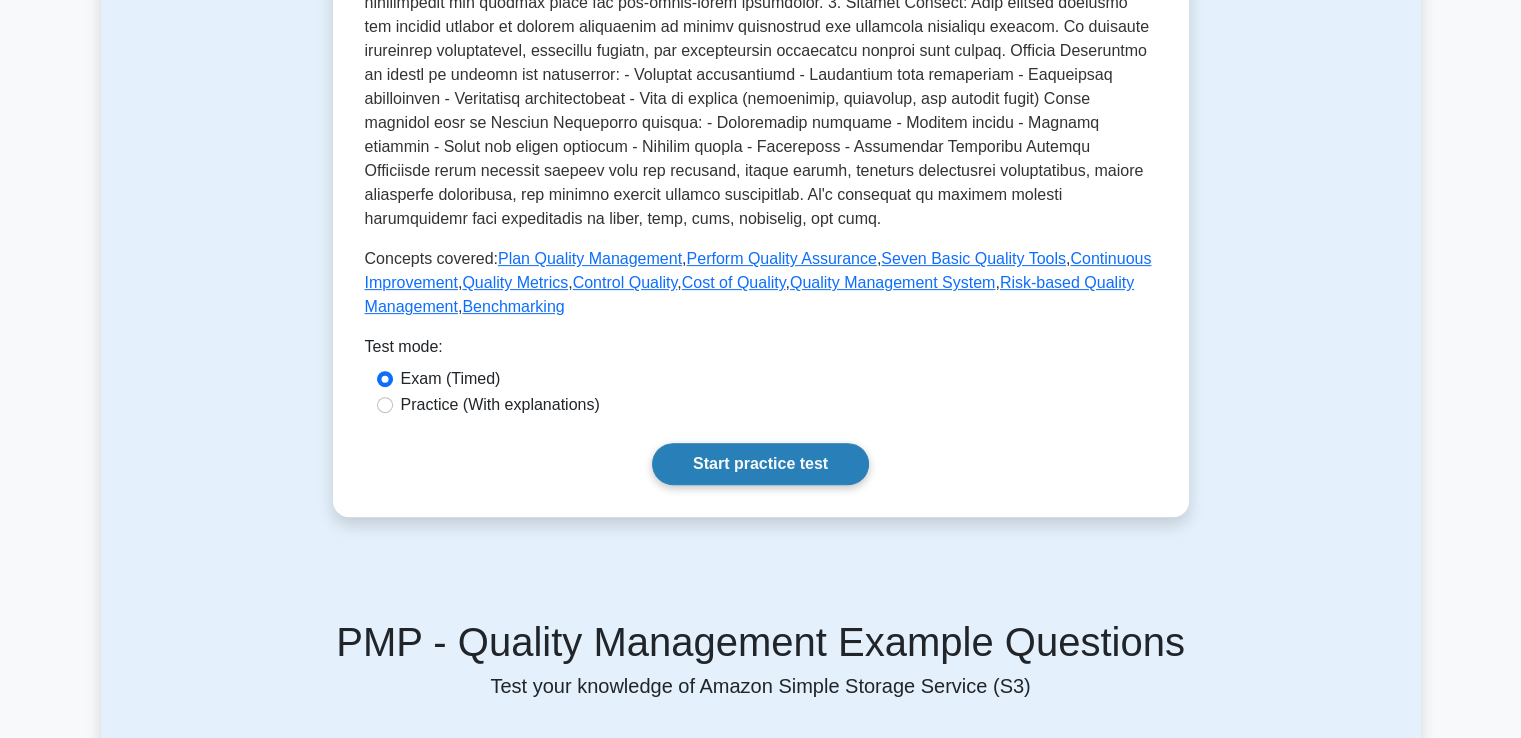 click on "Start practice test" at bounding box center [760, 464] 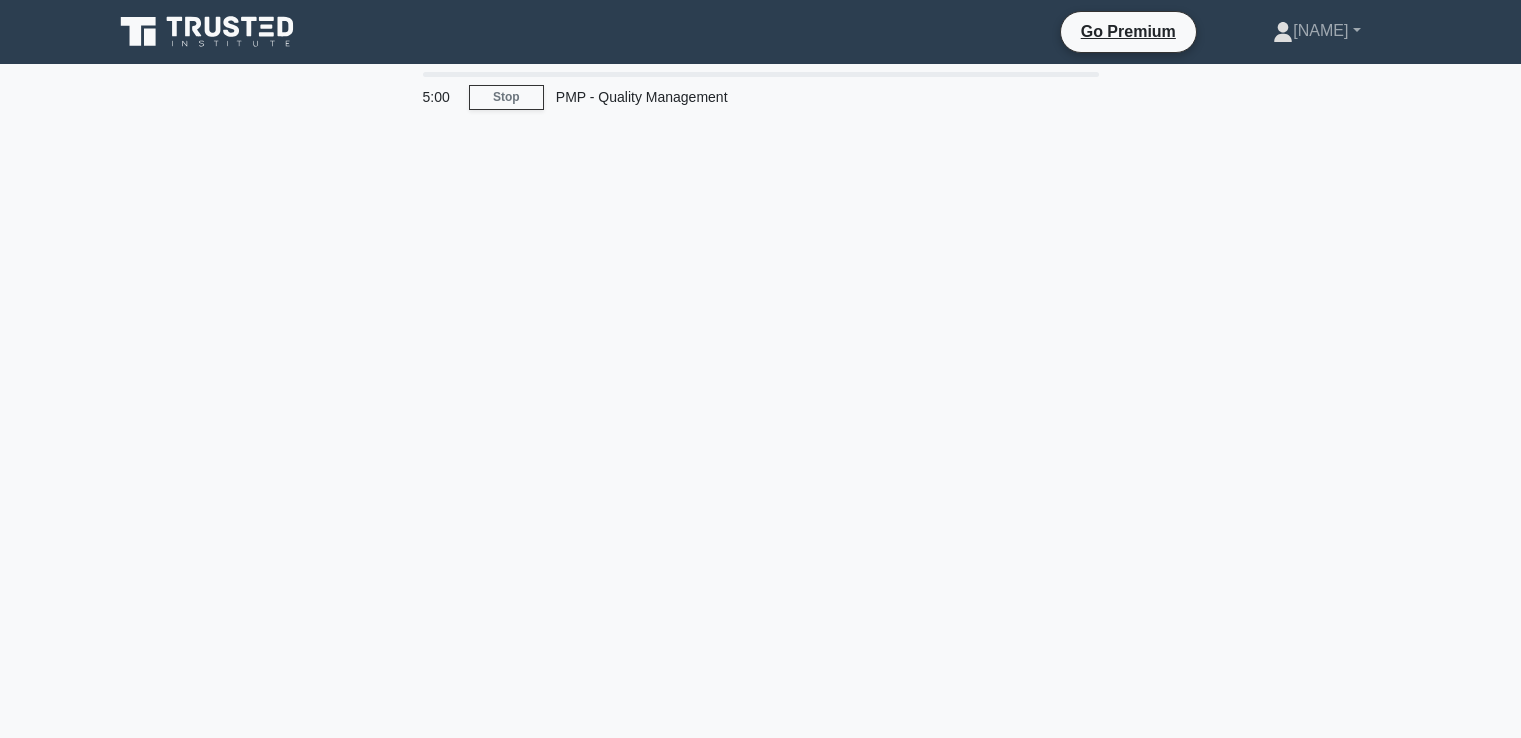scroll, scrollTop: 0, scrollLeft: 0, axis: both 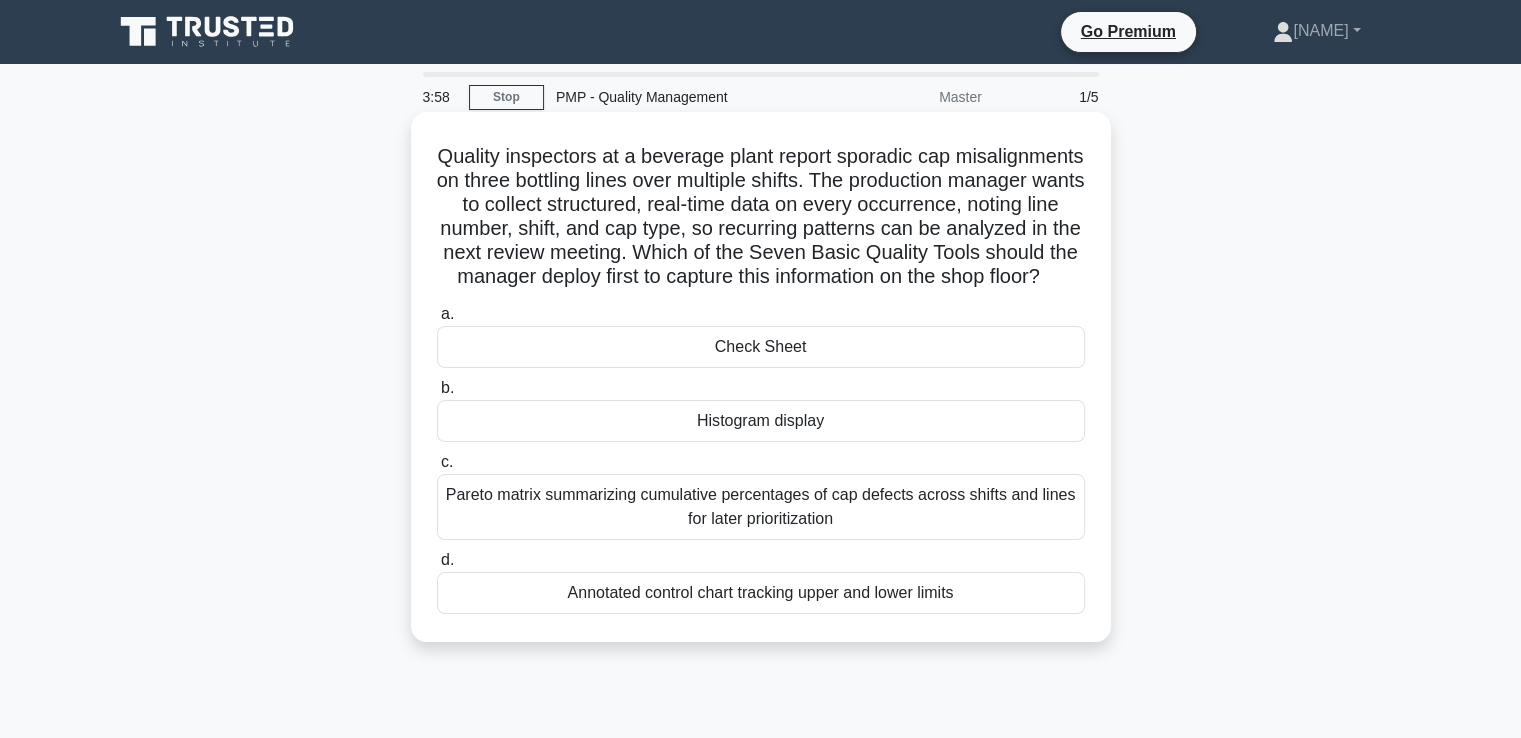 click on "Check Sheet" at bounding box center [761, 347] 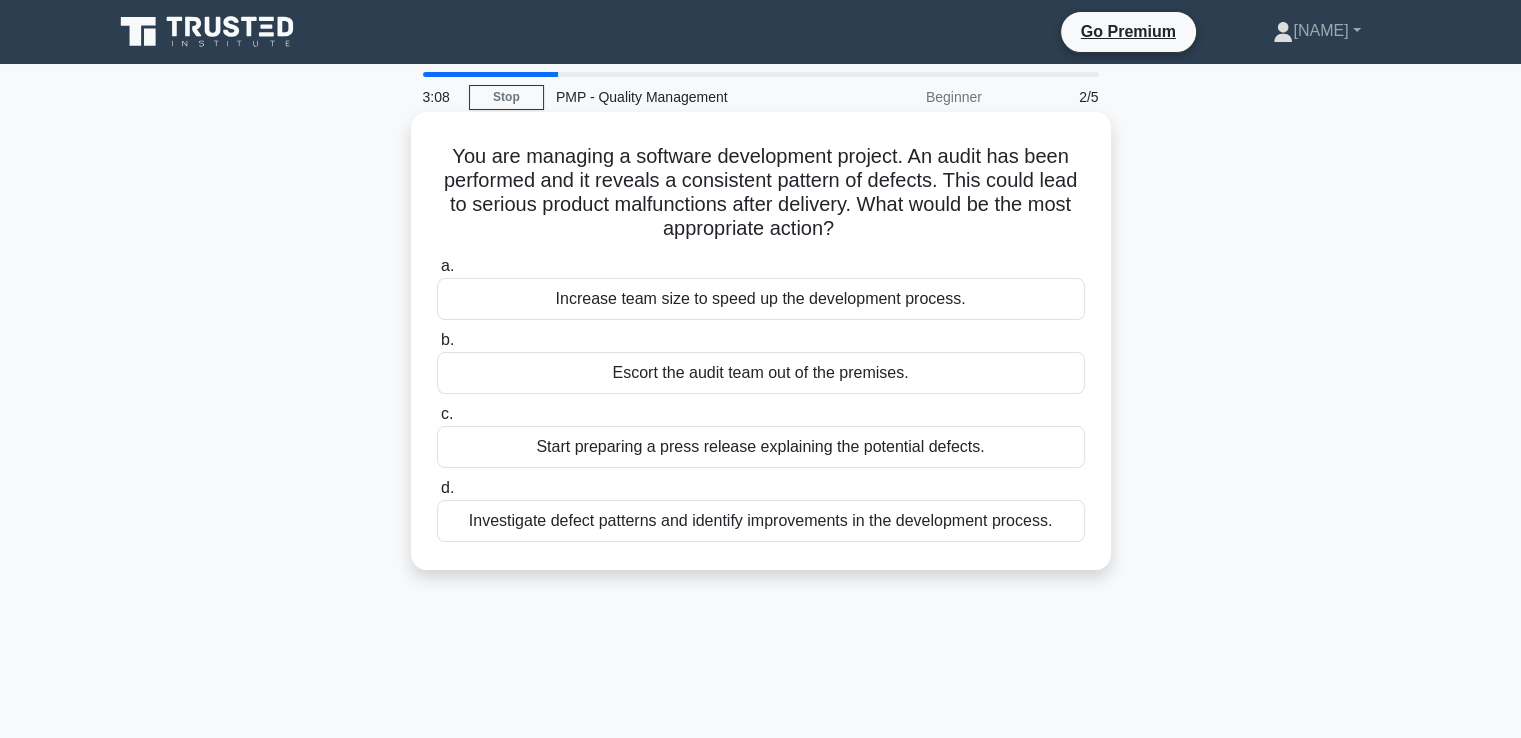 click on "Investigate defect patterns and identify improvements in the development process." at bounding box center [761, 521] 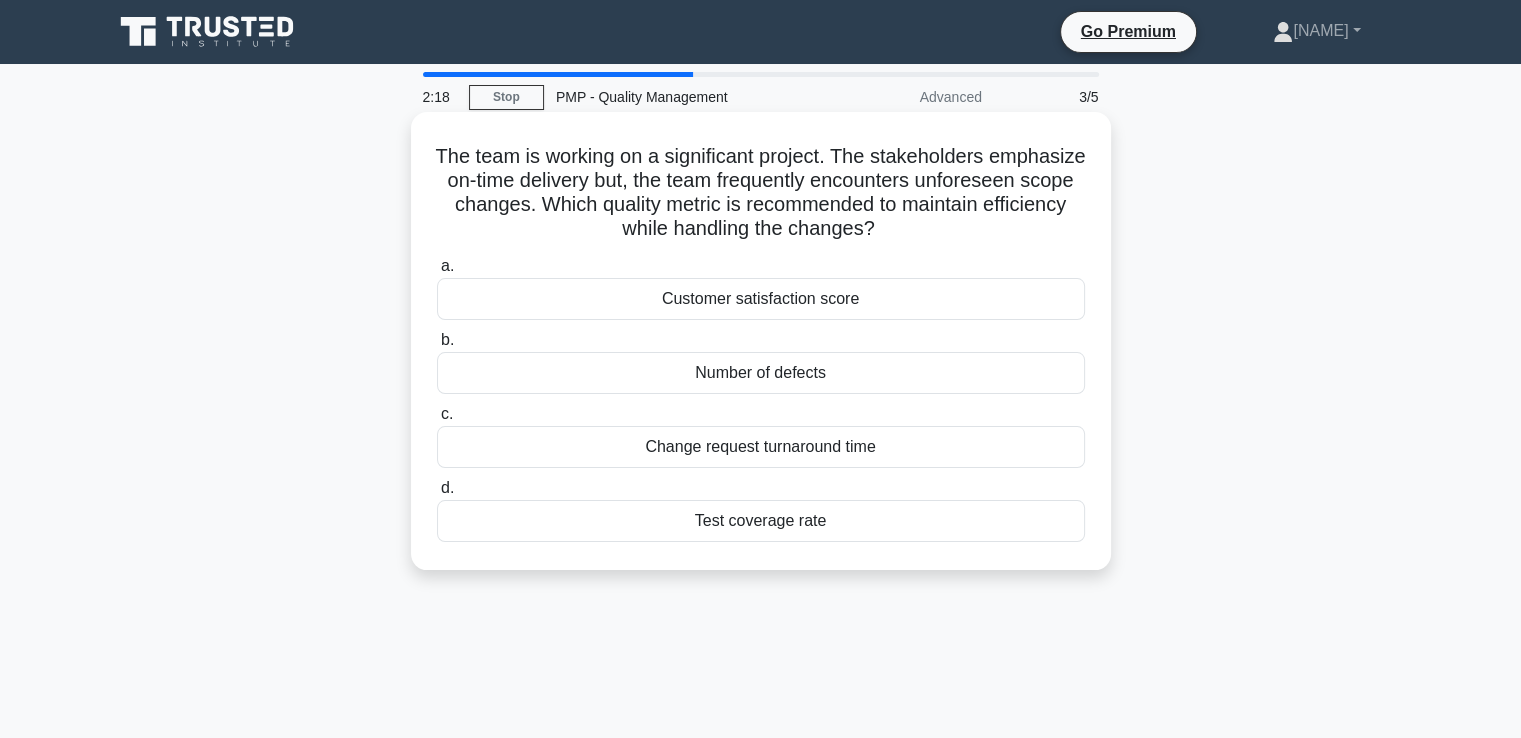 click on "Change request turnaround time" at bounding box center (761, 447) 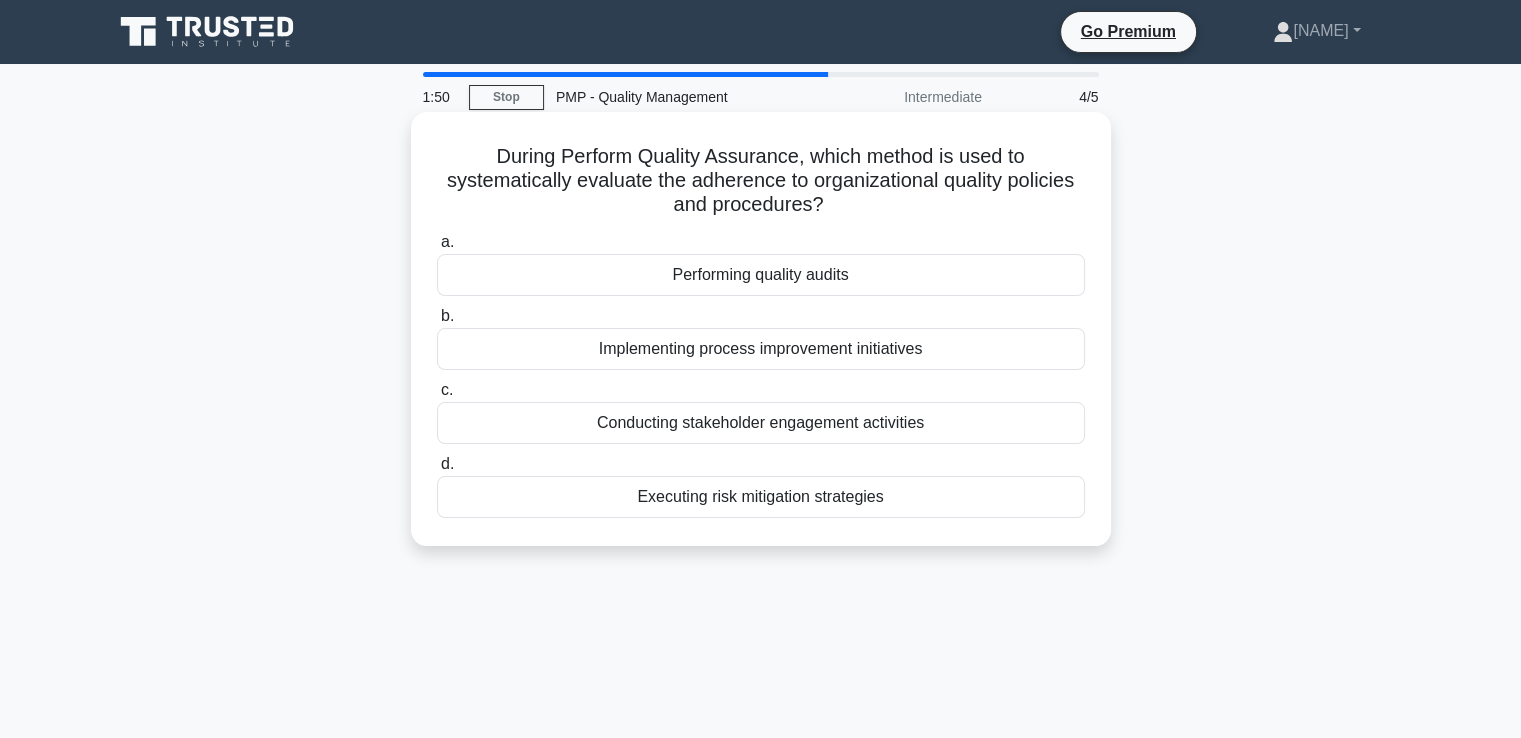 click on "Performing quality audits" at bounding box center (761, 275) 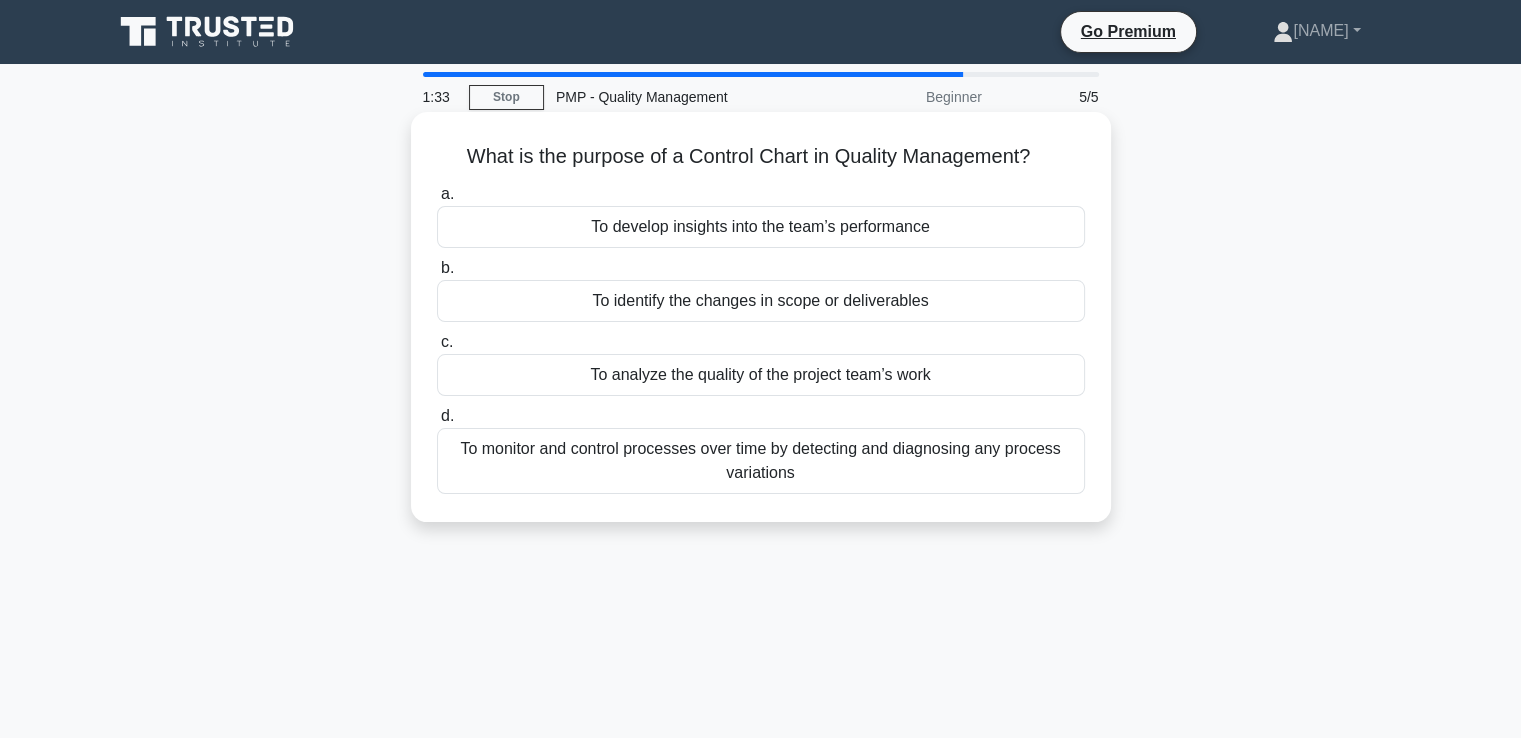 click on "To monitor and control processes over time by detecting and diagnosing any process variations" at bounding box center [761, 461] 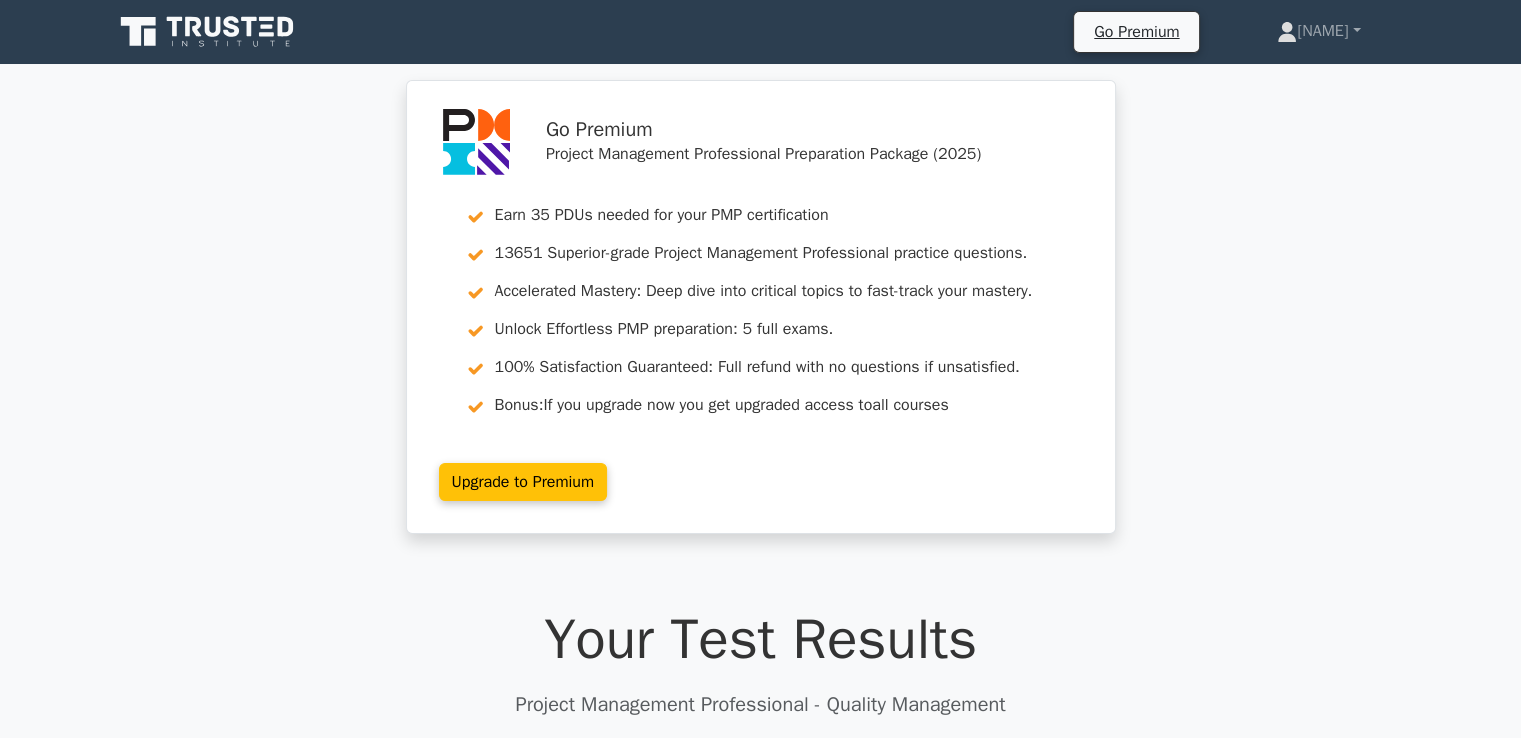 scroll, scrollTop: 200, scrollLeft: 0, axis: vertical 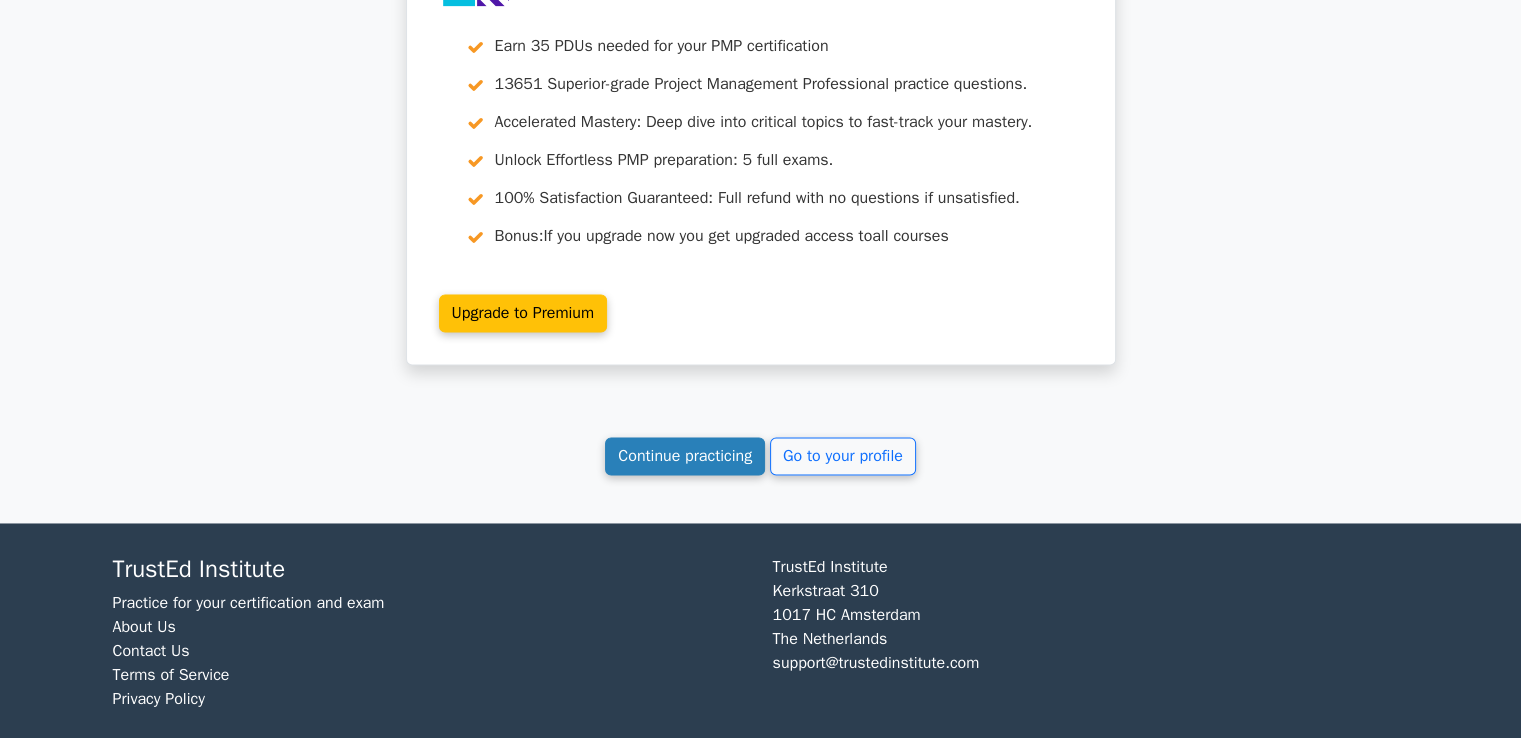 click on "Continue practicing" at bounding box center [685, 456] 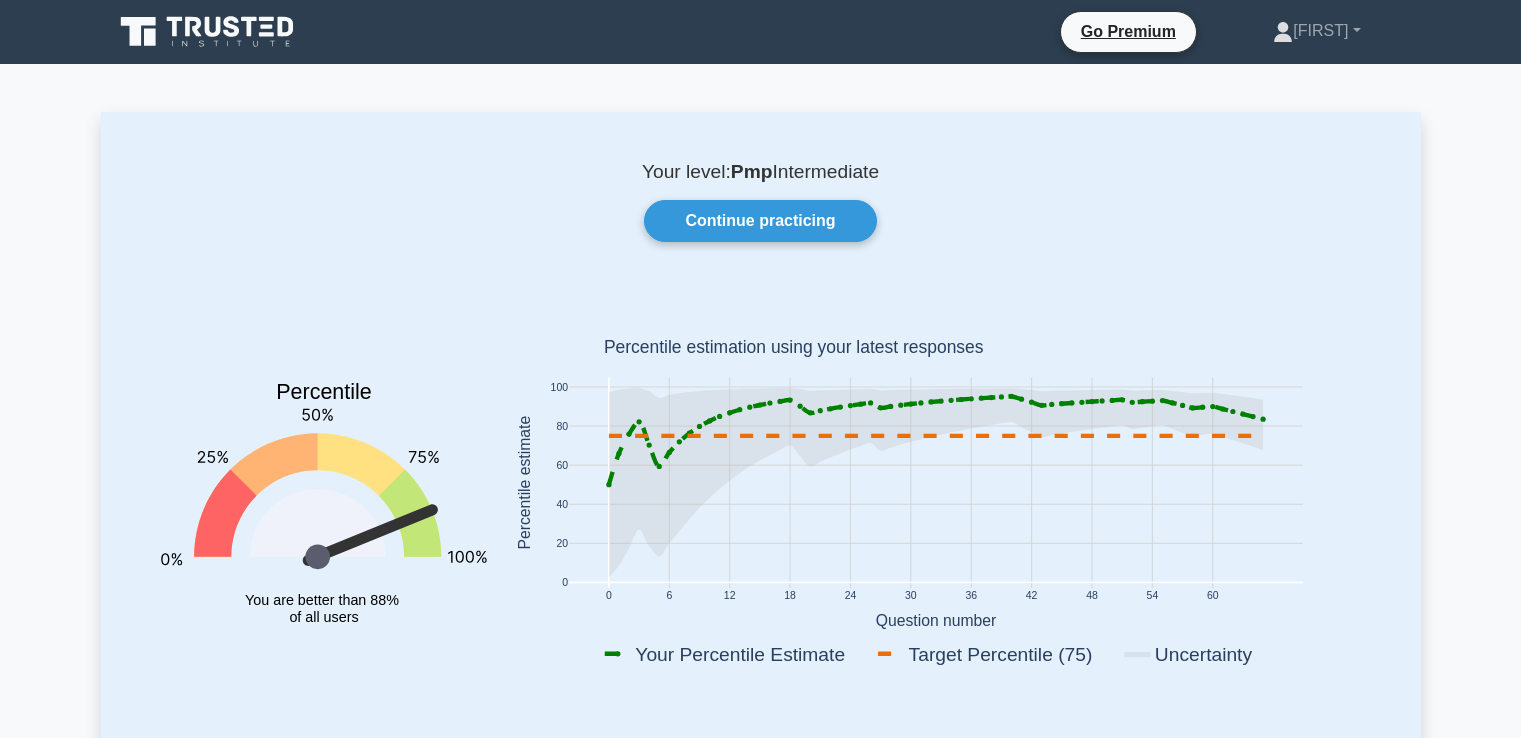 scroll, scrollTop: 1500, scrollLeft: 0, axis: vertical 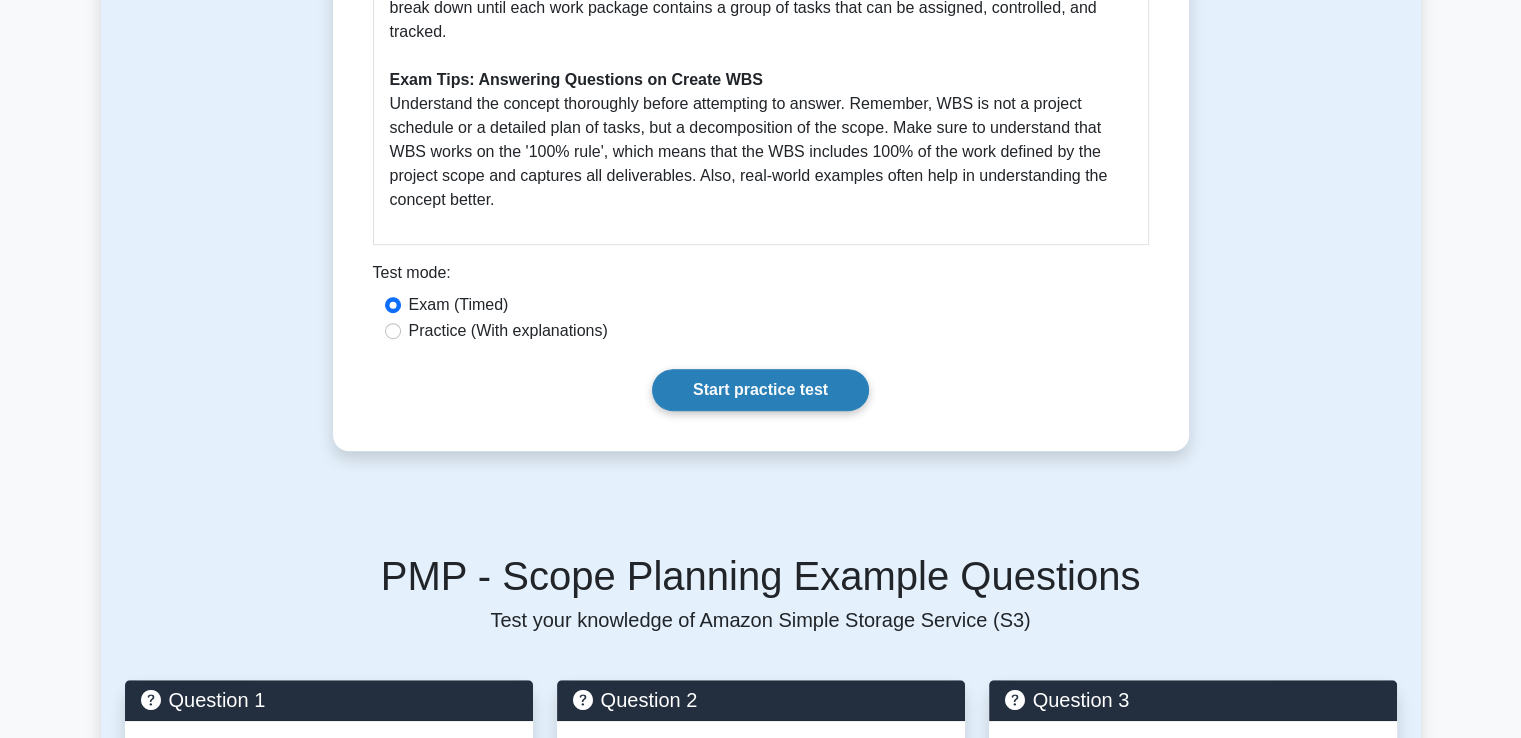 click on "Start practice test" at bounding box center [760, 390] 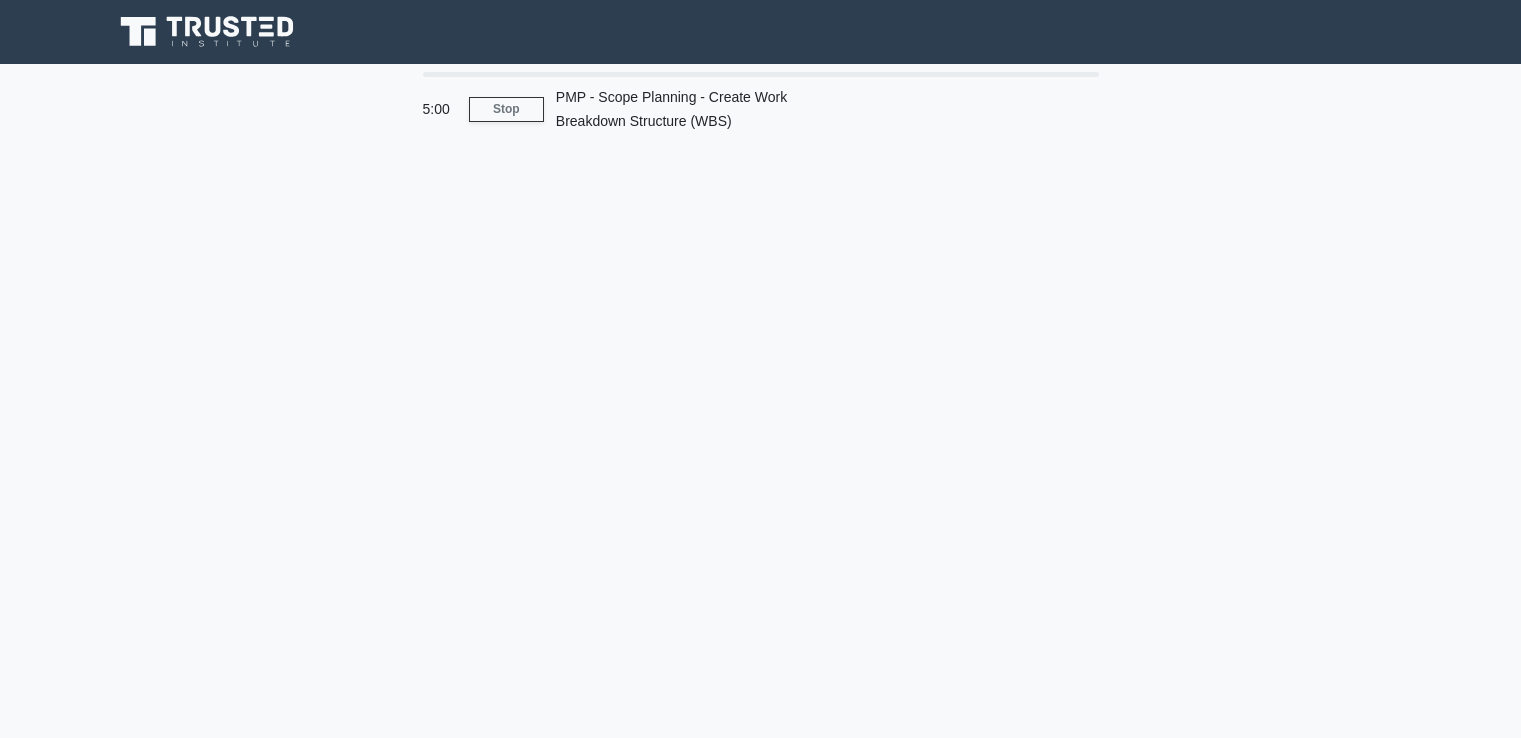 scroll, scrollTop: 0, scrollLeft: 0, axis: both 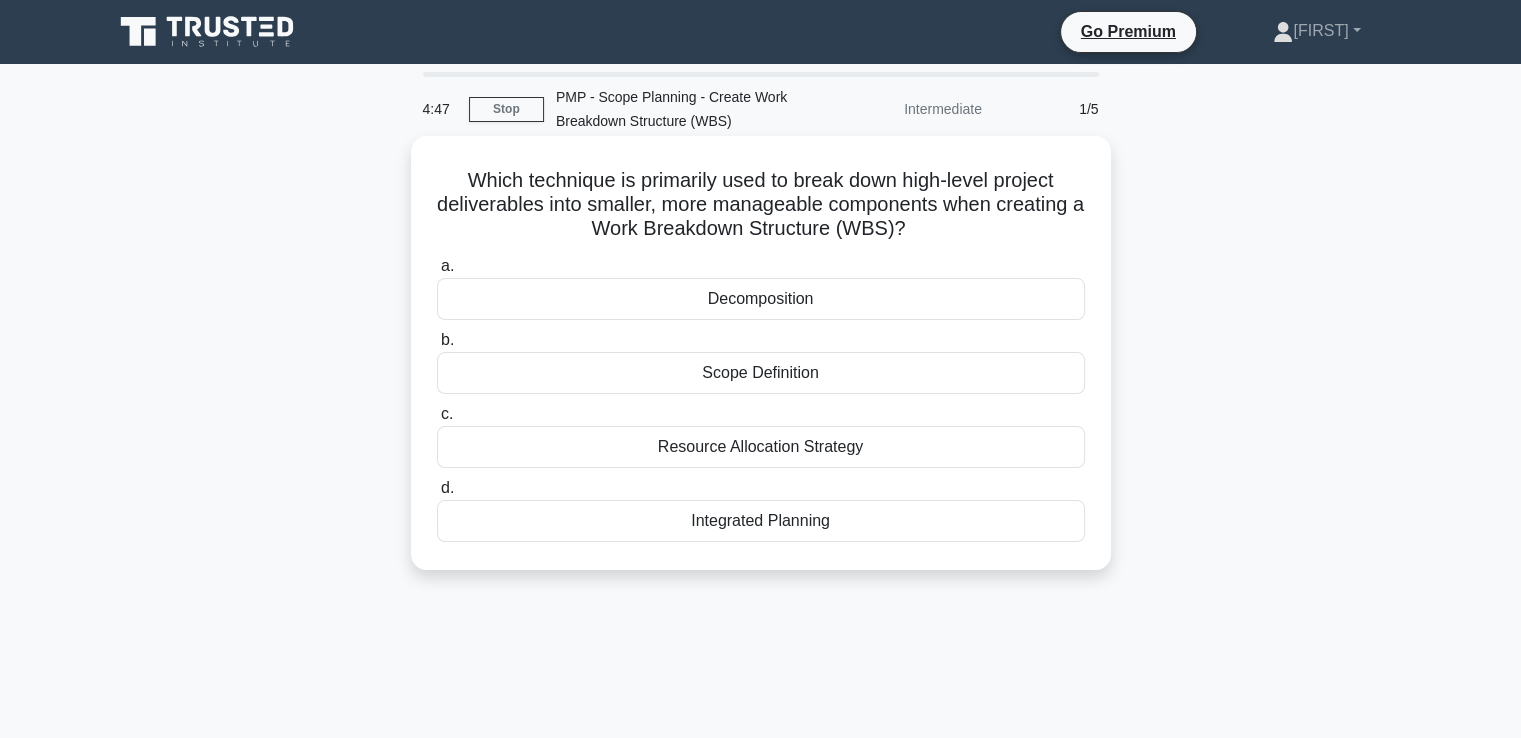 click on "Decomposition" at bounding box center (761, 299) 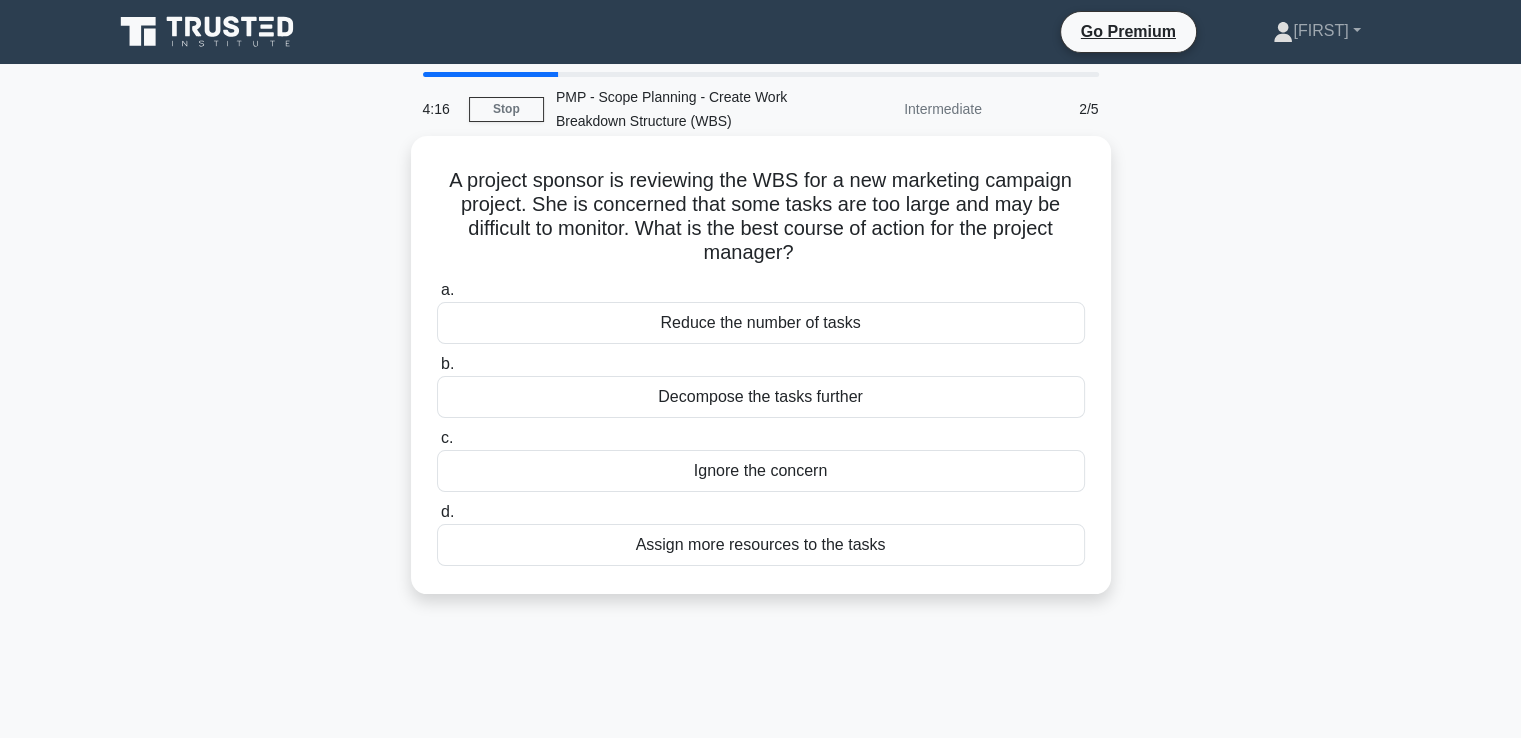 click on "Decompose the tasks further" at bounding box center (761, 397) 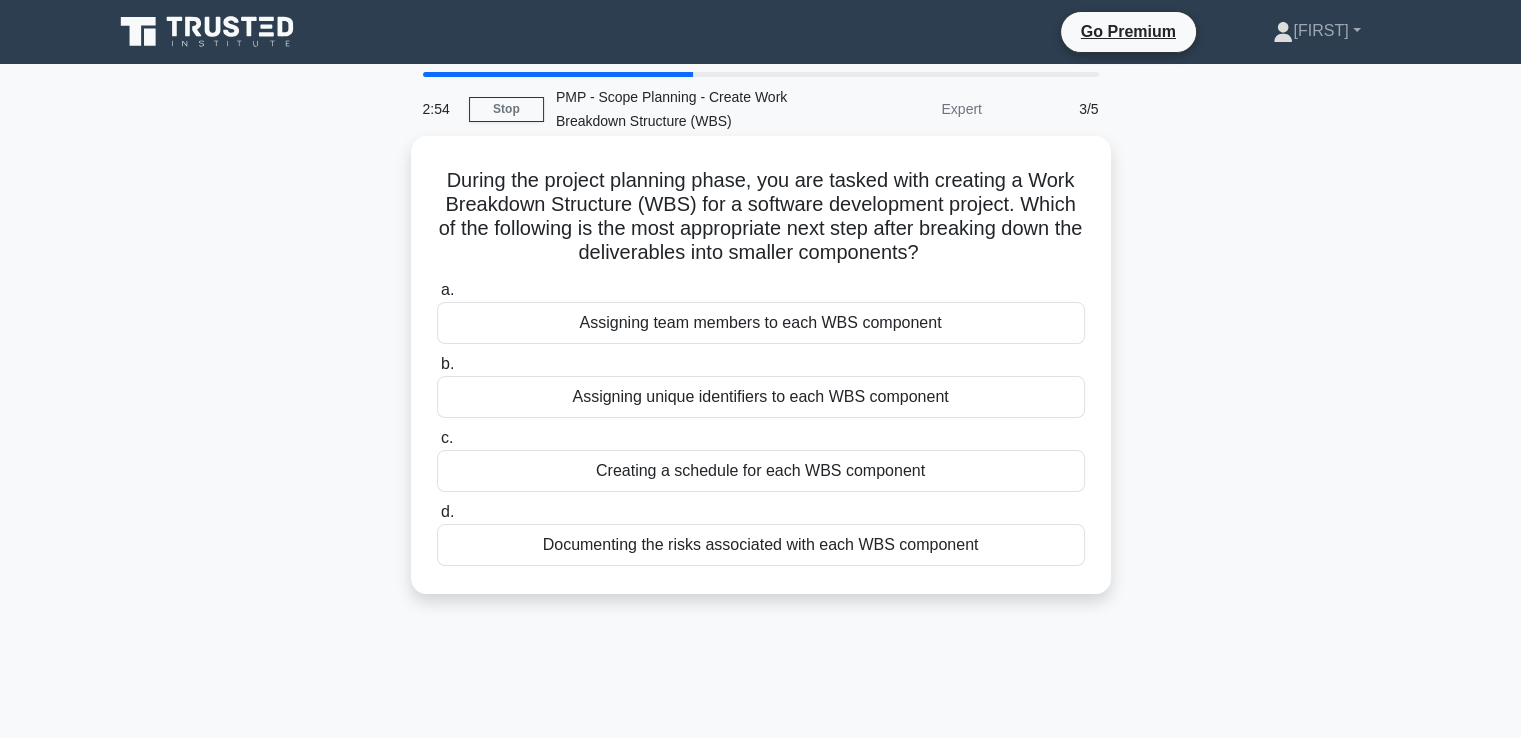 click on "Assigning unique identifiers to each WBS component" at bounding box center (761, 397) 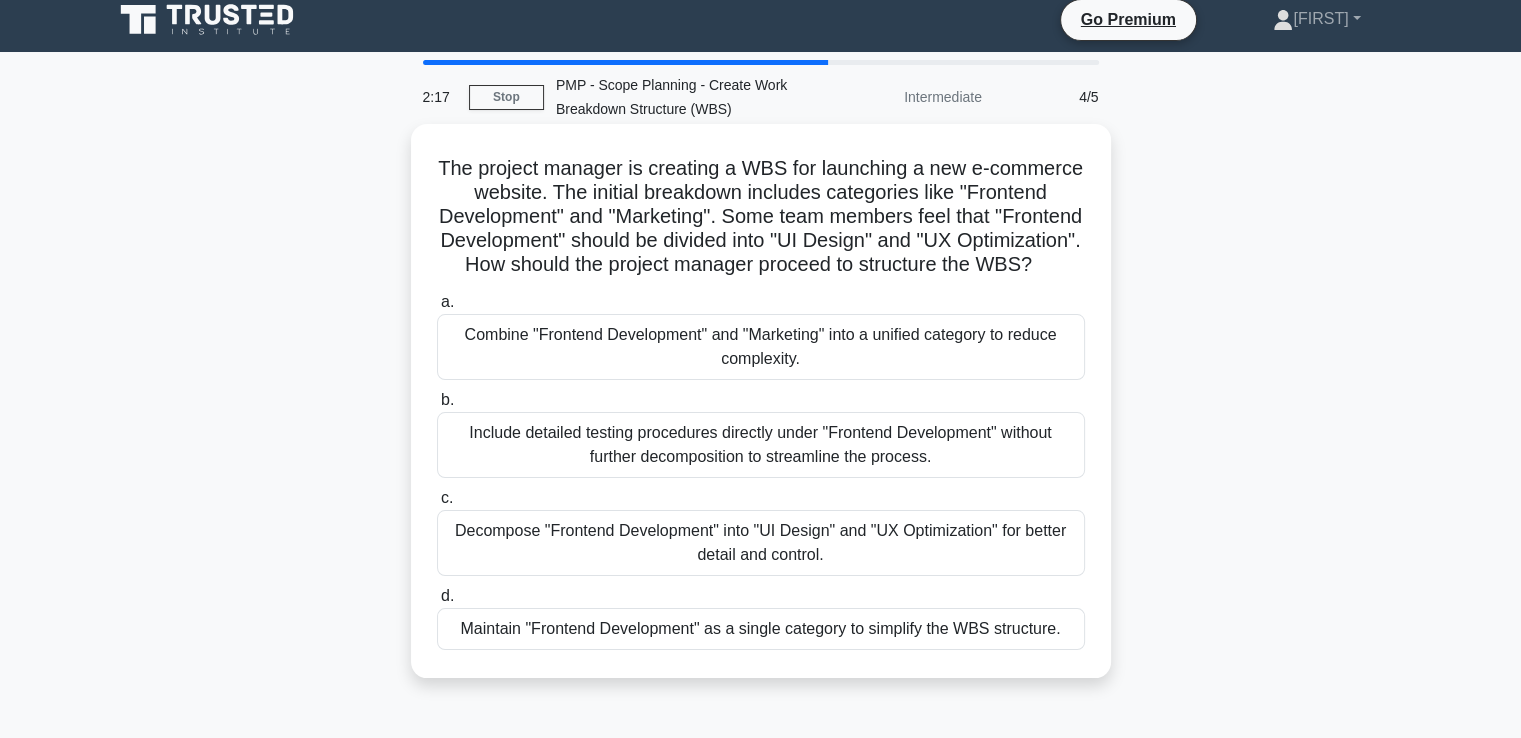 scroll, scrollTop: 100, scrollLeft: 0, axis: vertical 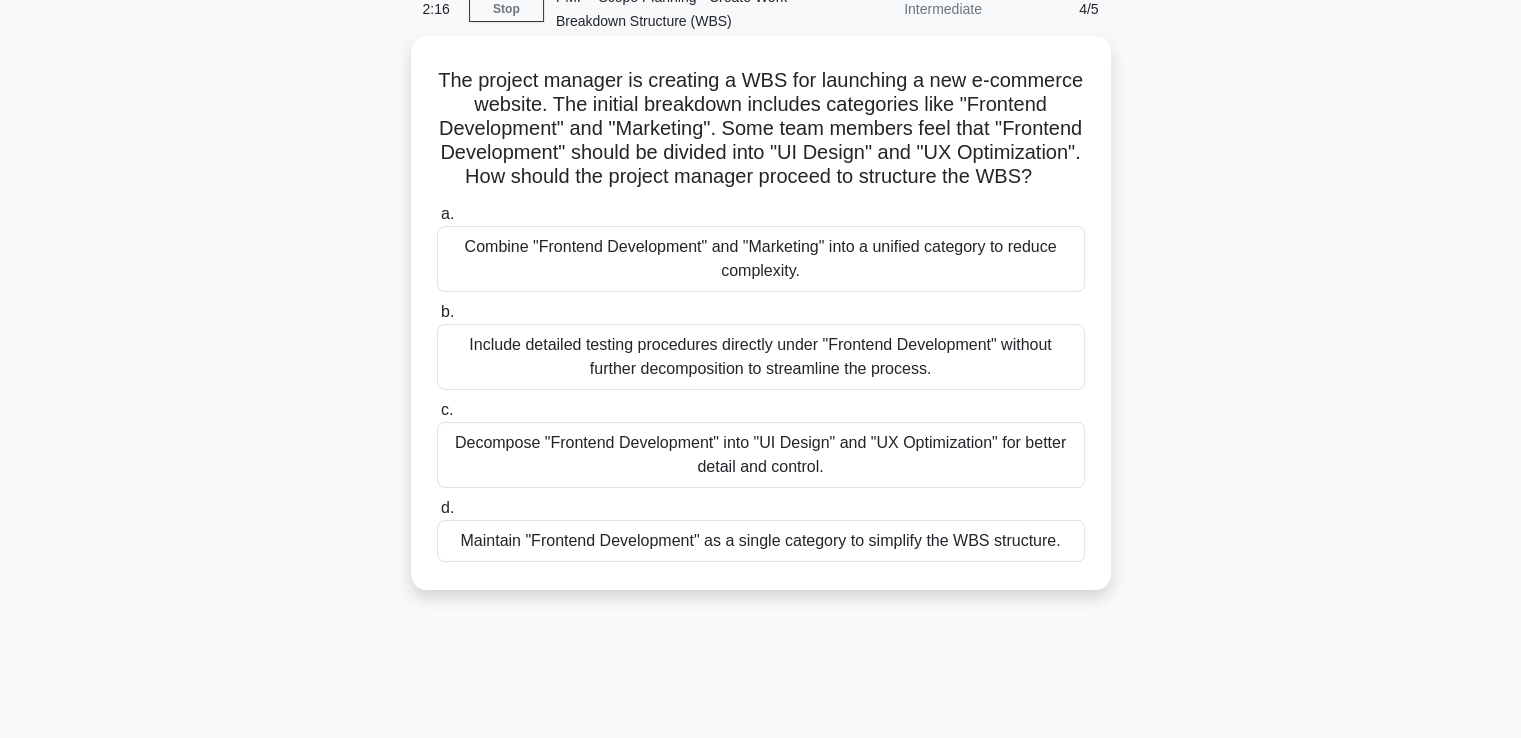 click on "Decompose "Frontend Development" into "UI Design" and "UX Optimization" for better detail and control." at bounding box center (761, 455) 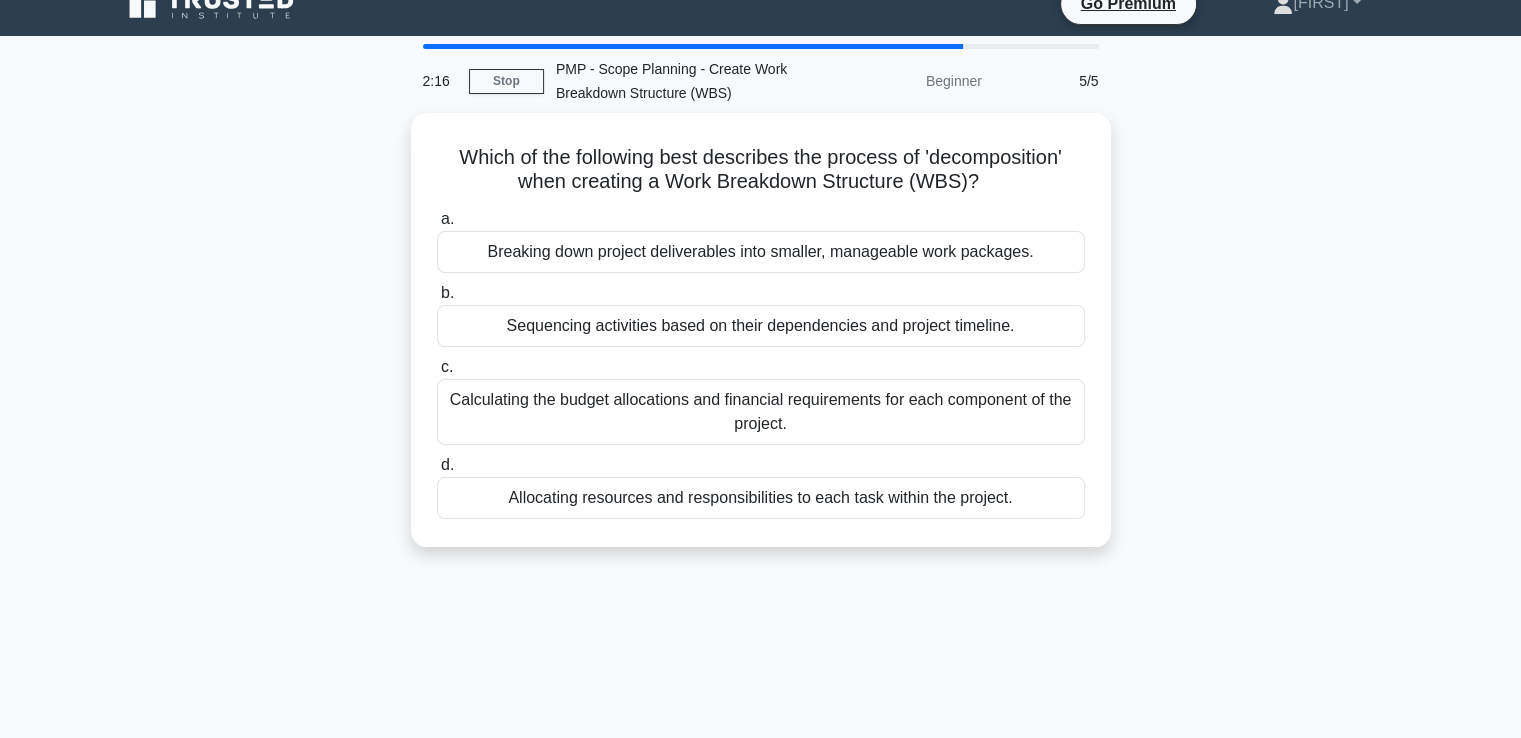 scroll, scrollTop: 0, scrollLeft: 0, axis: both 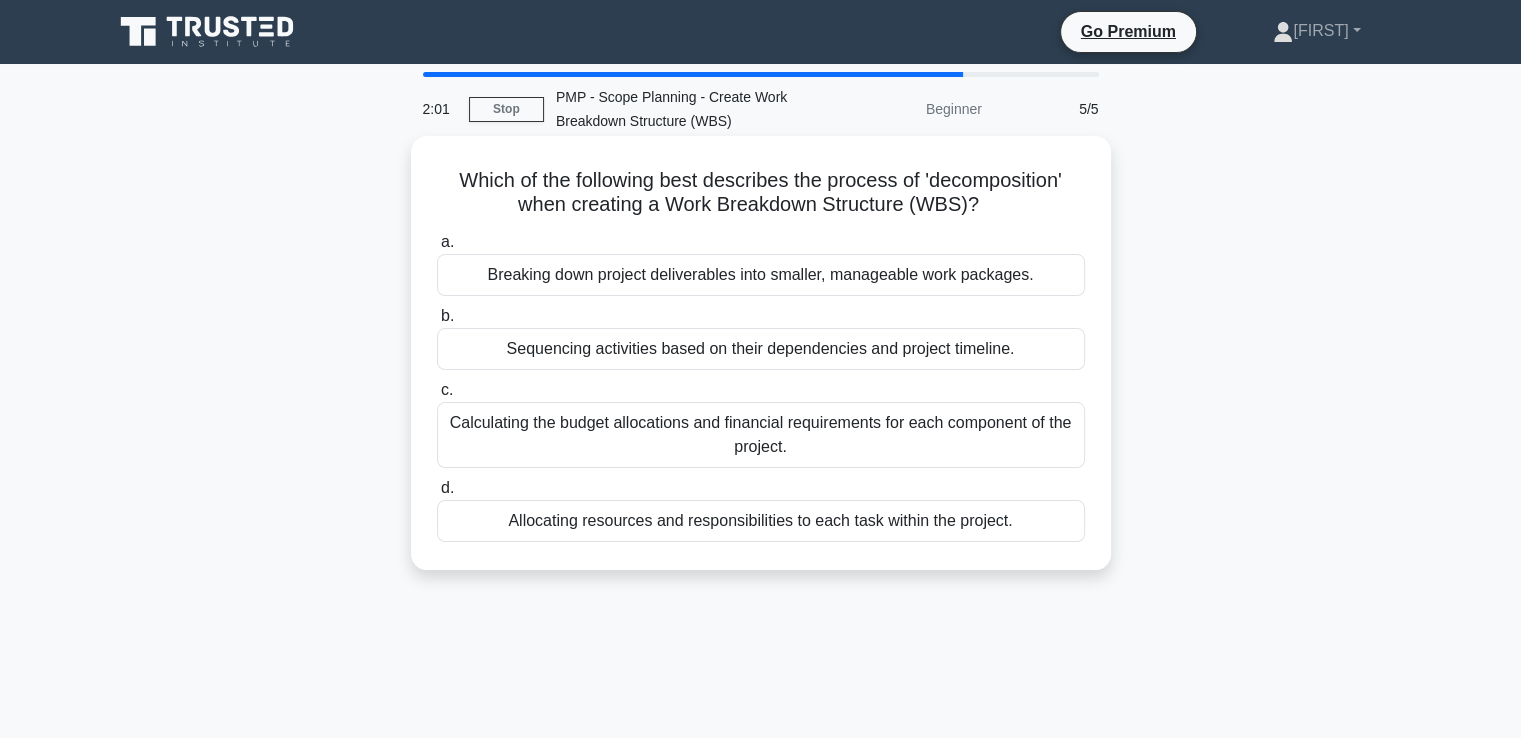 click on "Breaking down project deliverables into smaller, manageable work packages." at bounding box center [761, 275] 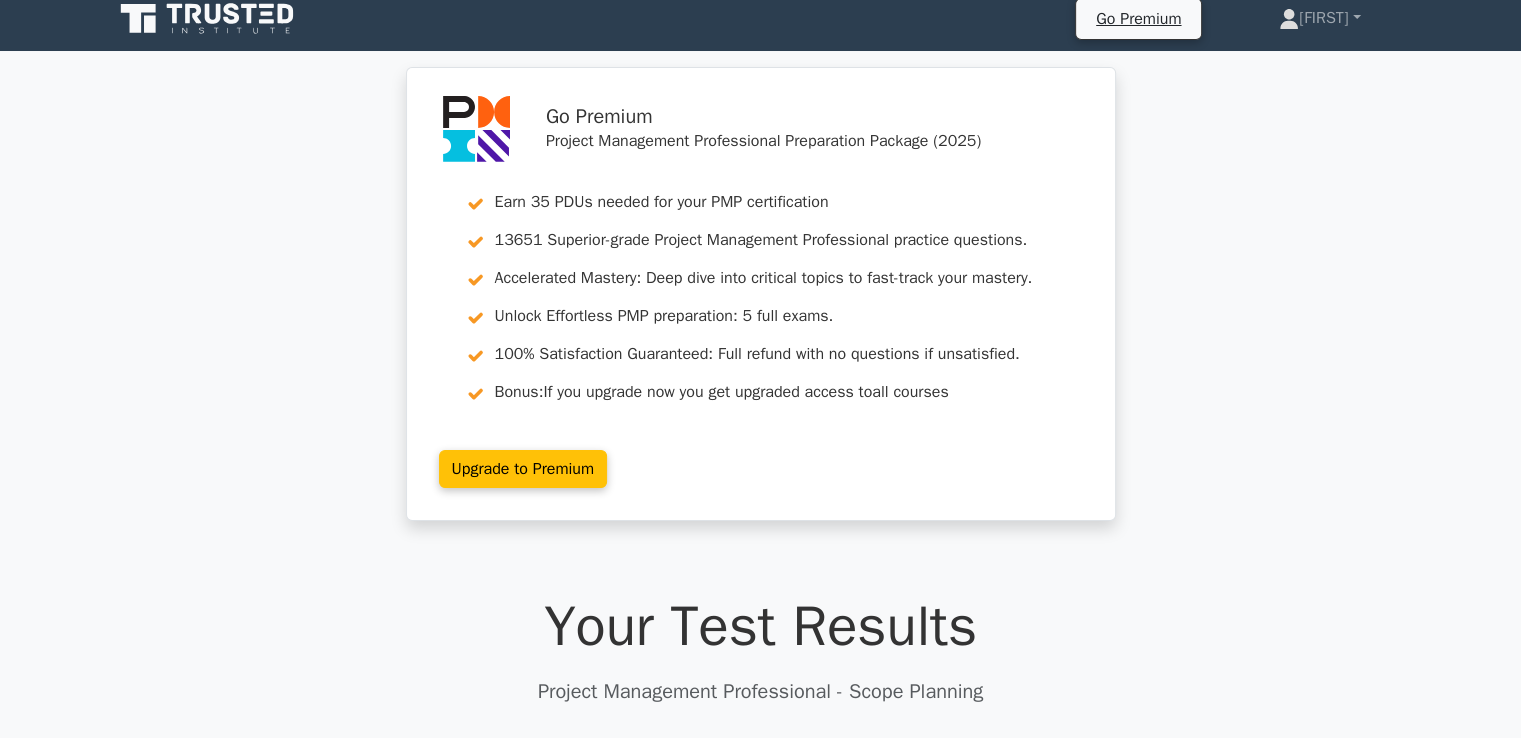 scroll, scrollTop: 200, scrollLeft: 0, axis: vertical 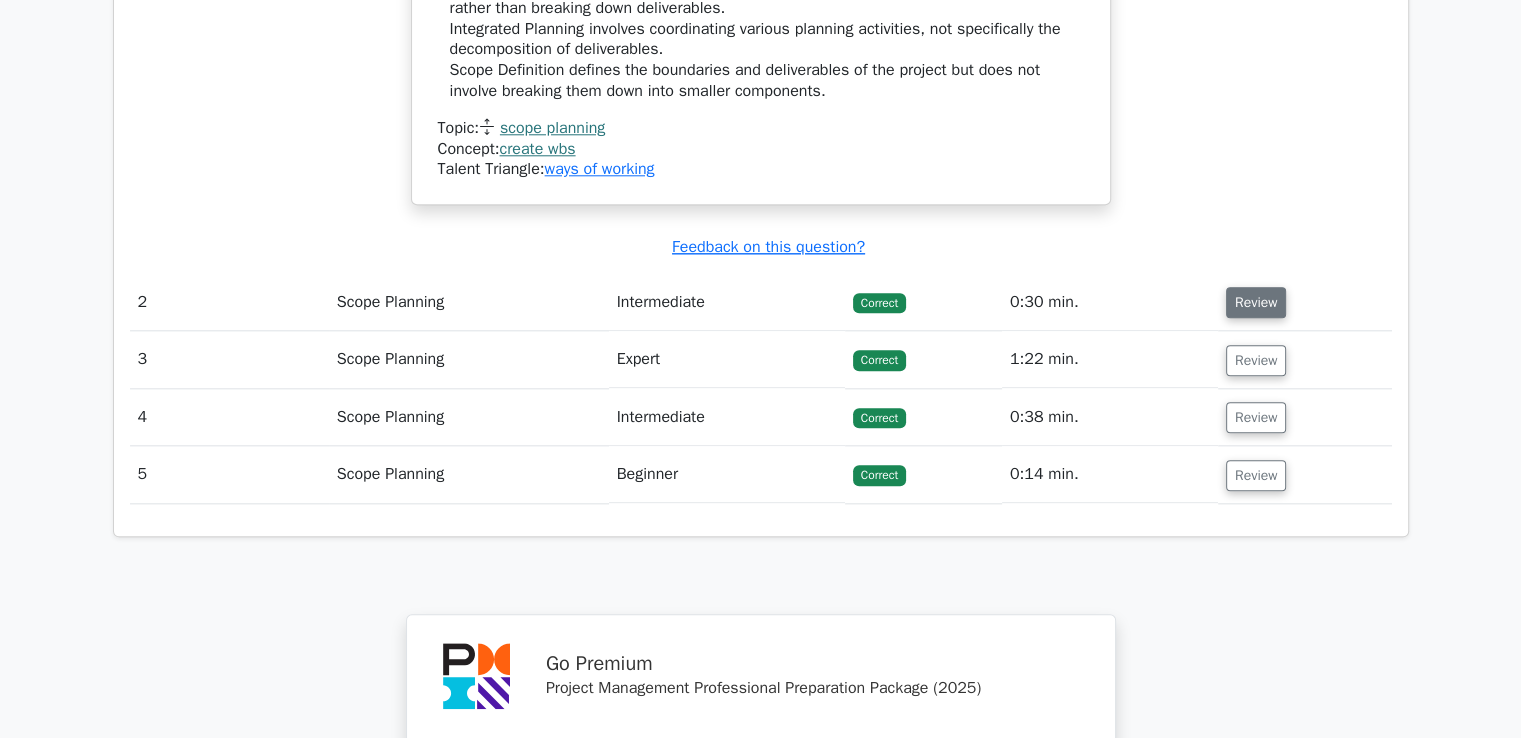 click on "Review" at bounding box center (1256, 302) 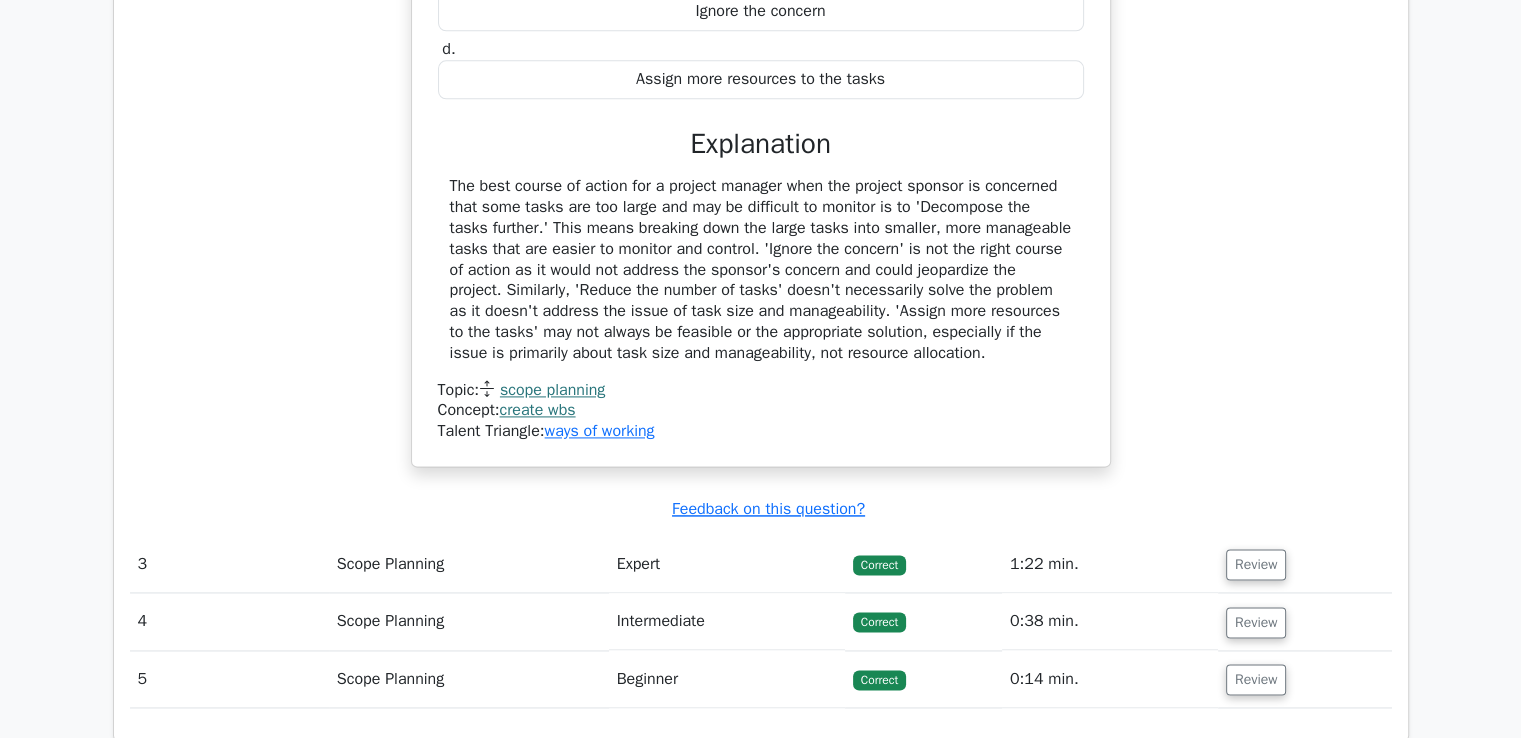 scroll, scrollTop: 3100, scrollLeft: 0, axis: vertical 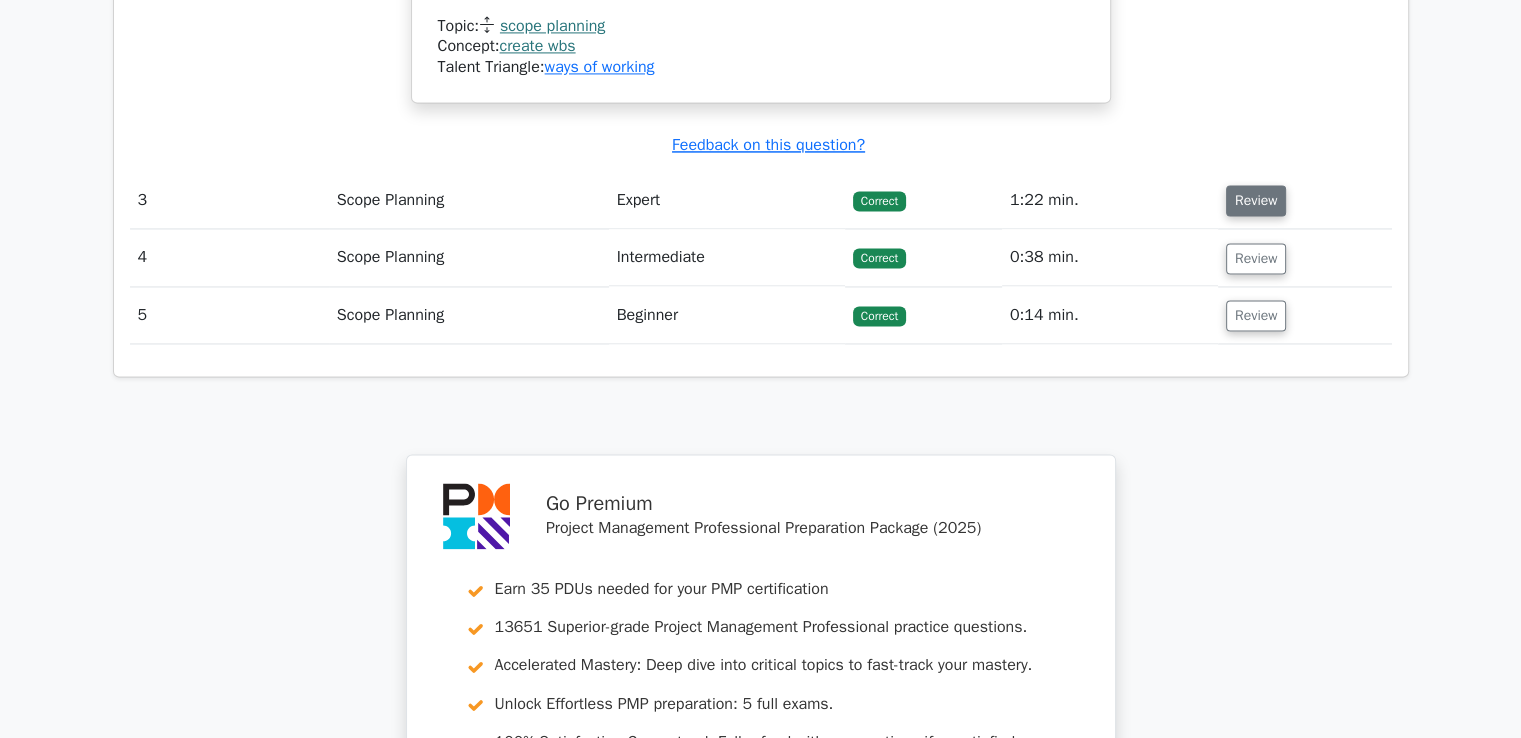 click on "Review" at bounding box center [1256, 200] 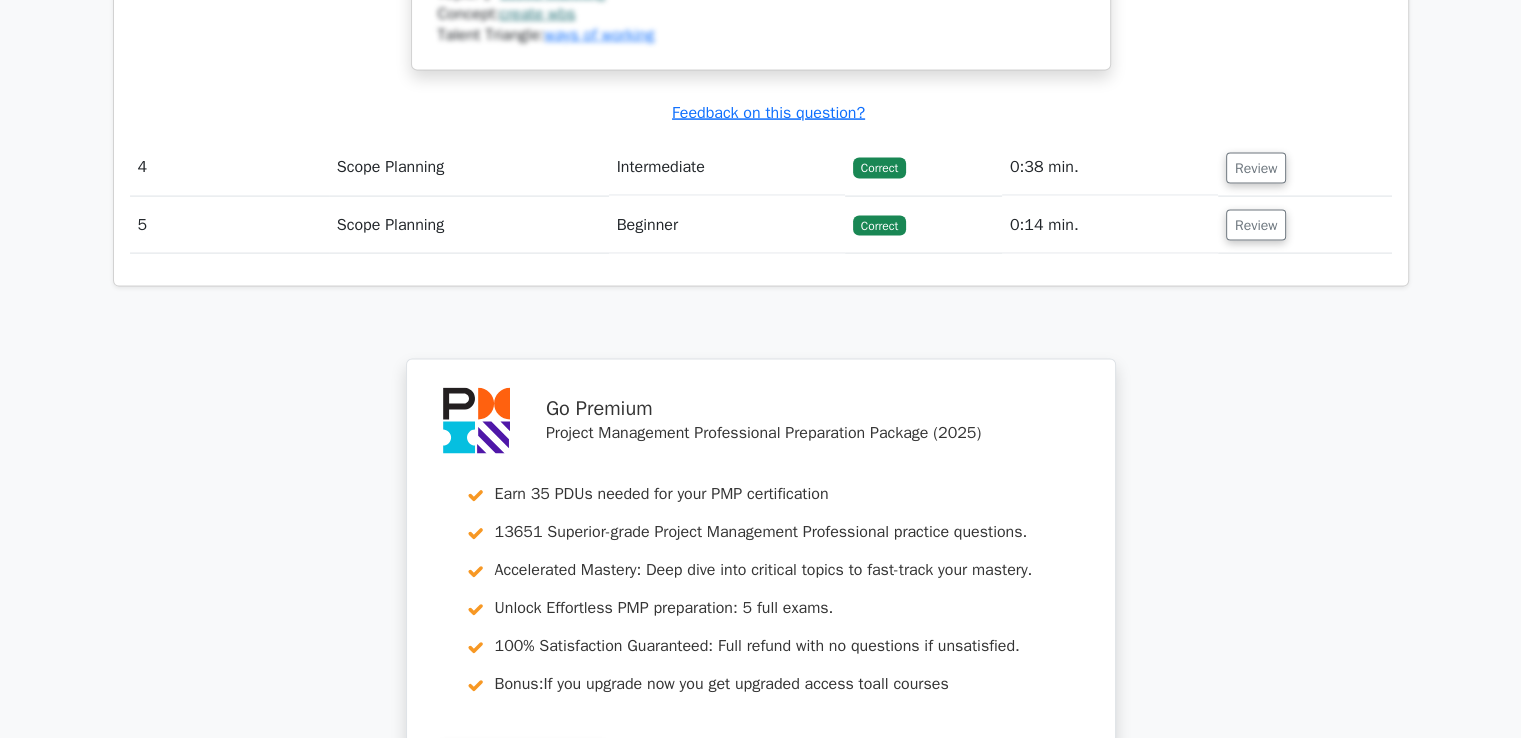 scroll, scrollTop: 4000, scrollLeft: 0, axis: vertical 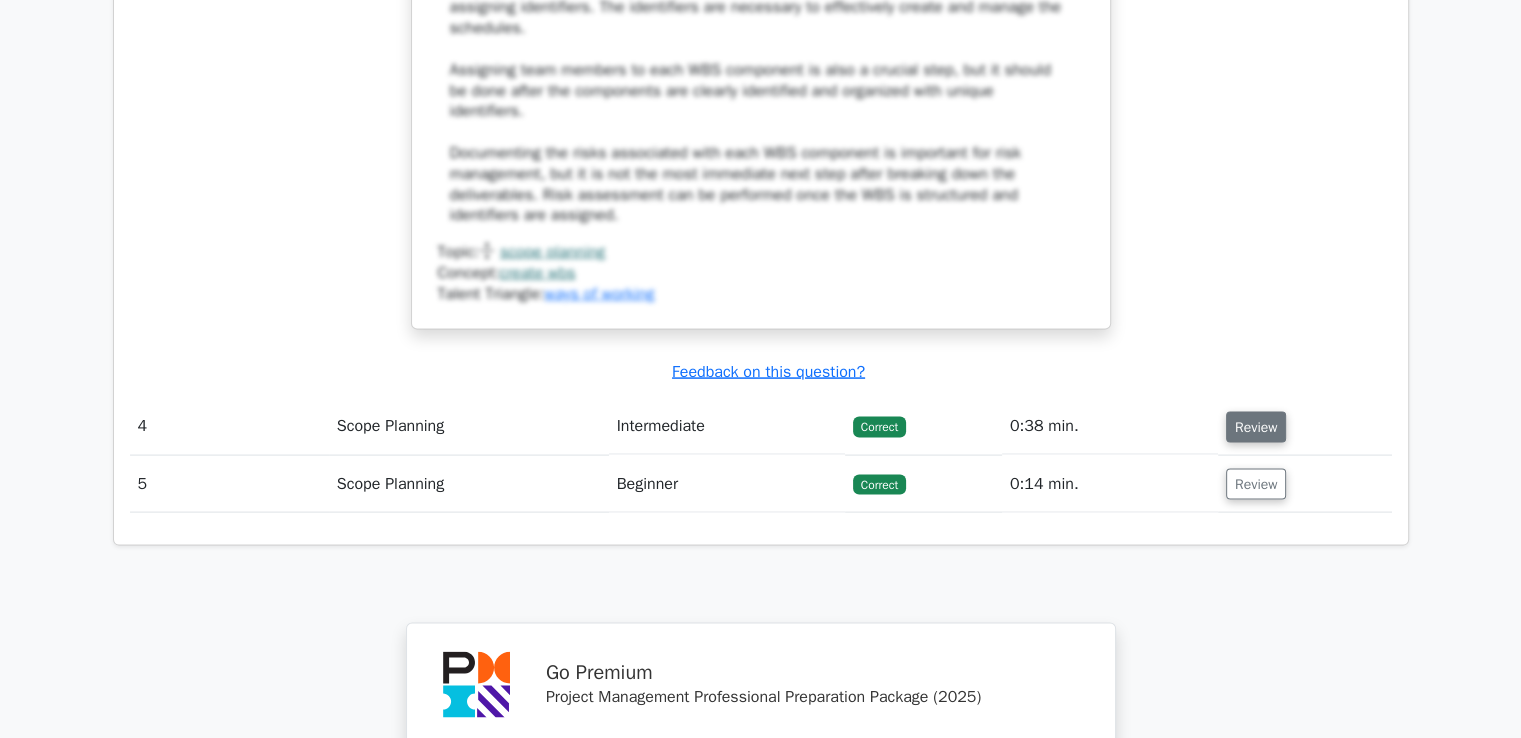 click on "Review" at bounding box center (1256, 427) 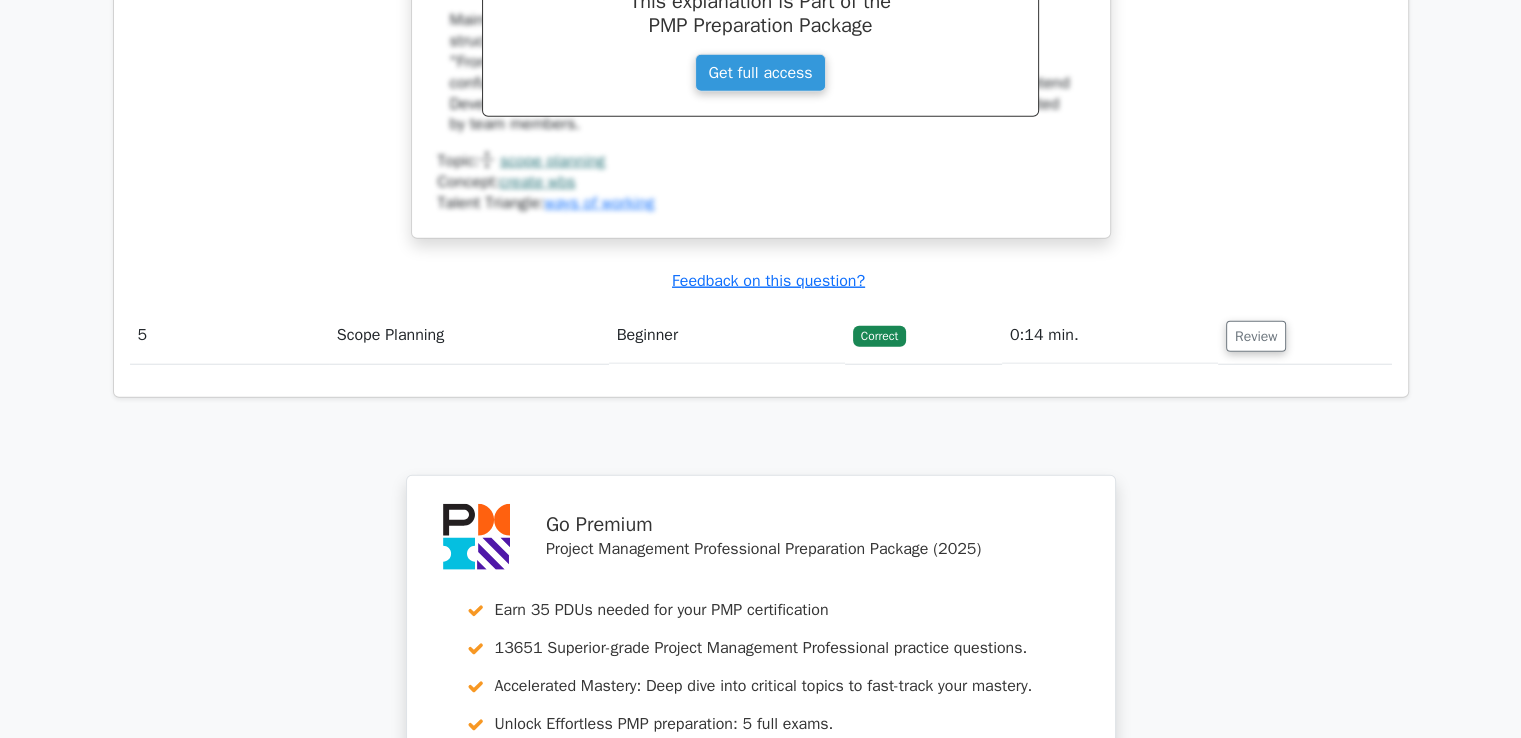 scroll, scrollTop: 5100, scrollLeft: 0, axis: vertical 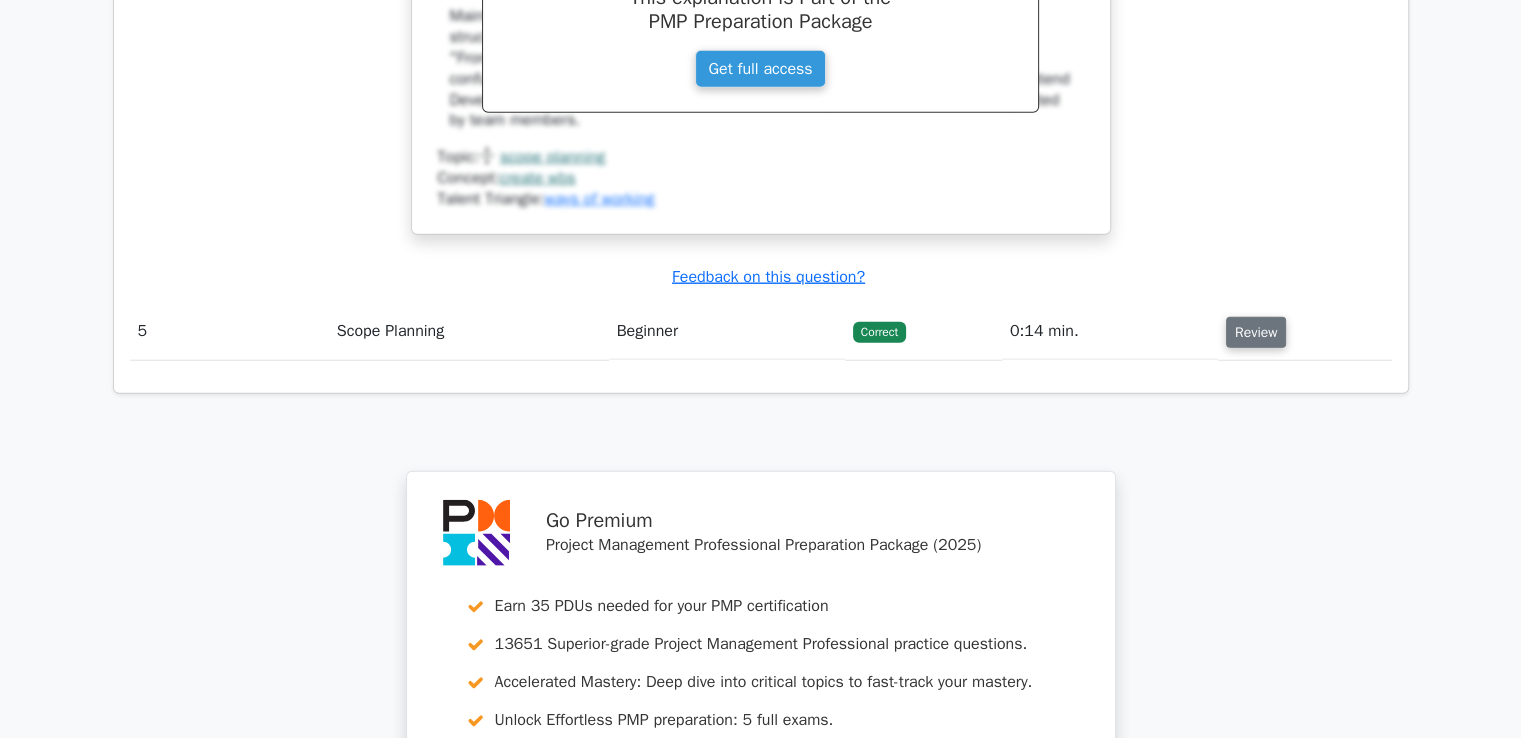 click on "Review" at bounding box center [1256, 332] 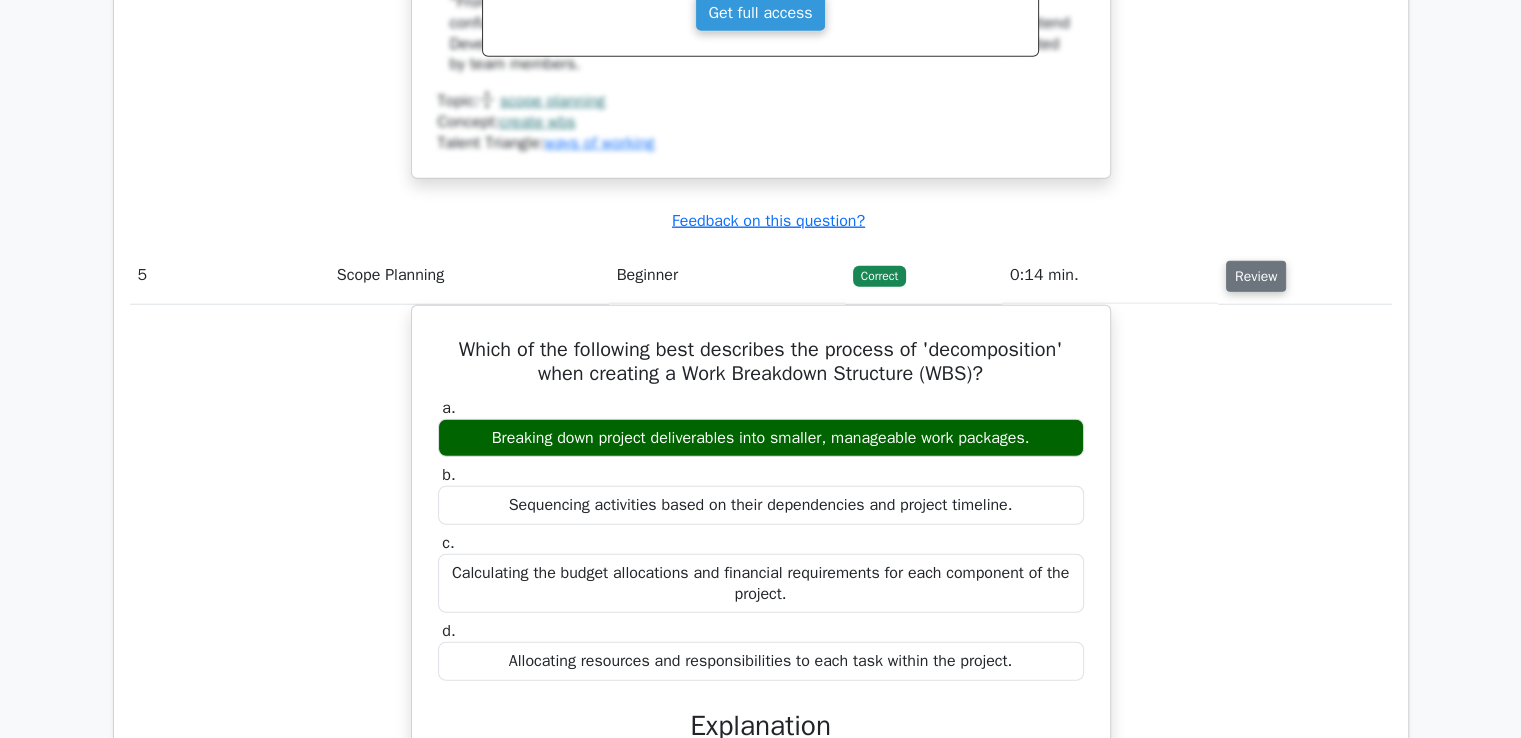 scroll, scrollTop: 5200, scrollLeft: 0, axis: vertical 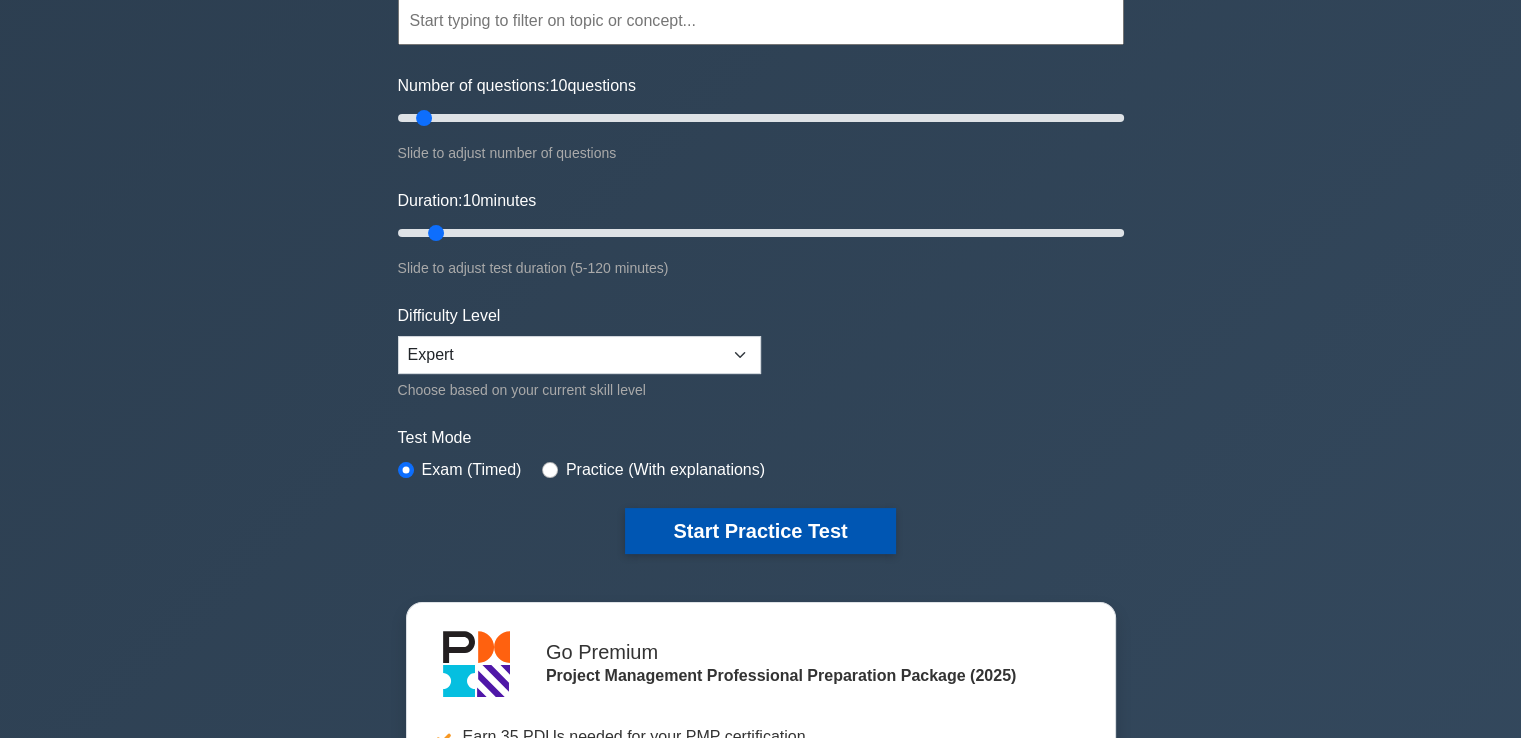 click on "Start Practice Test" at bounding box center (760, 531) 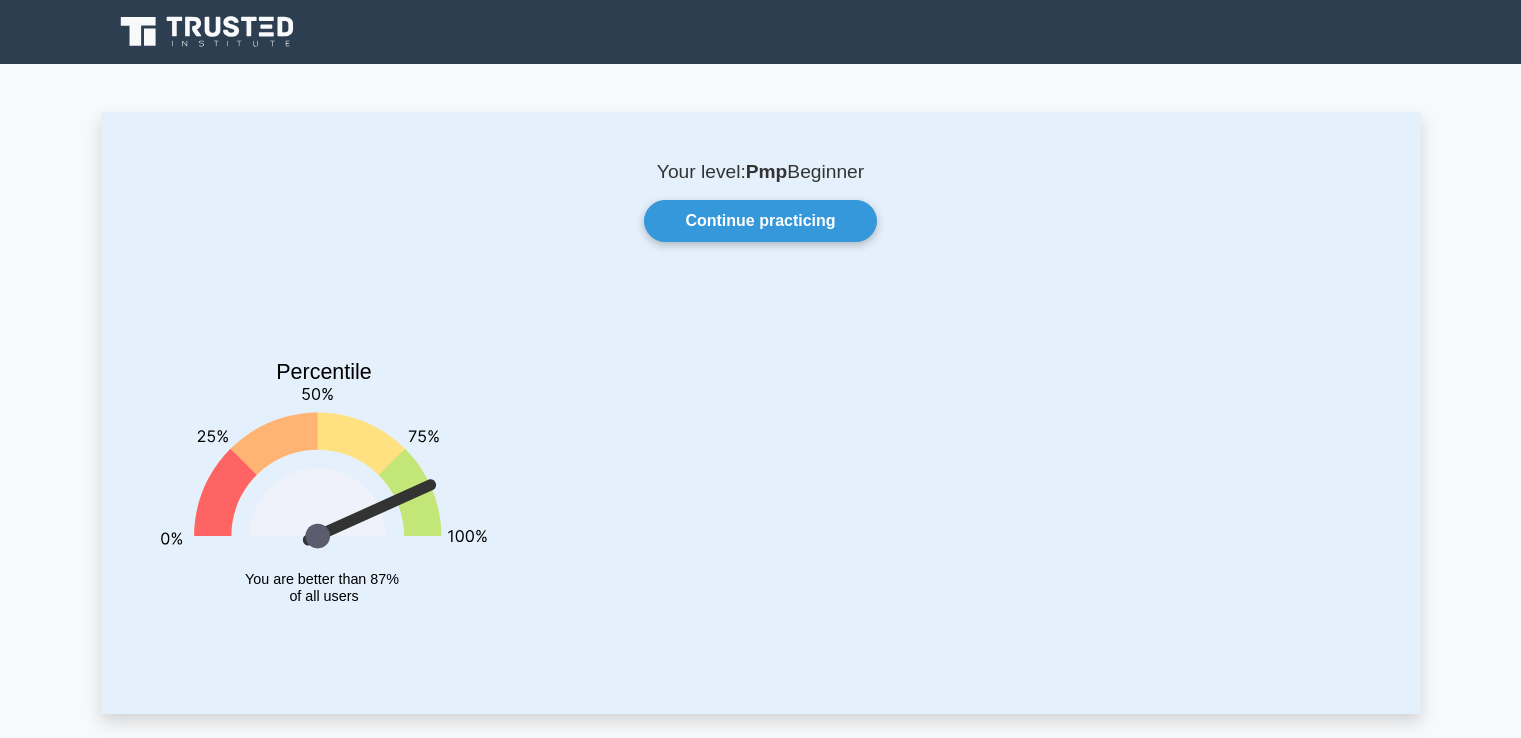 scroll, scrollTop: 0, scrollLeft: 0, axis: both 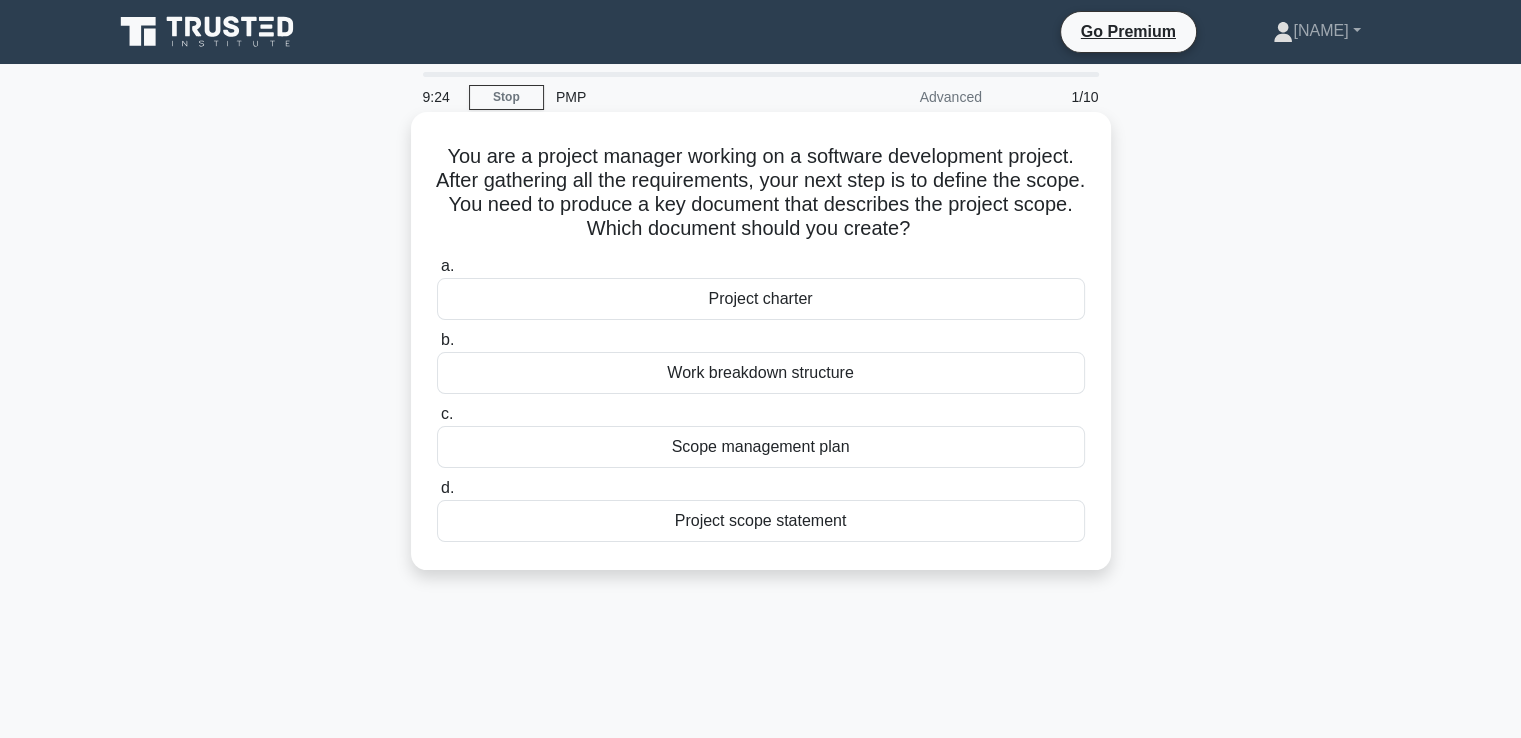 click on "Project scope statement" at bounding box center [761, 521] 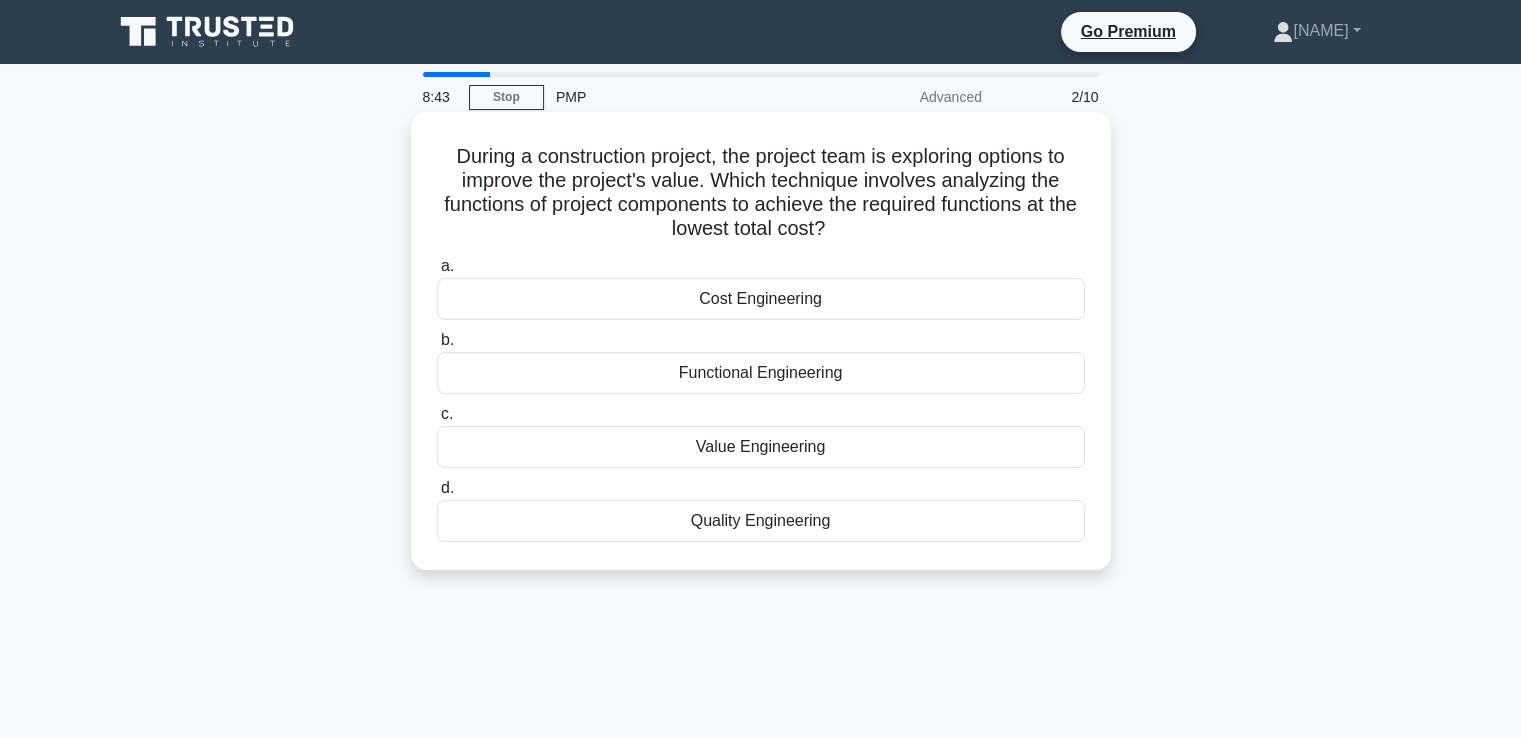 click on "Value Engineering" at bounding box center [761, 447] 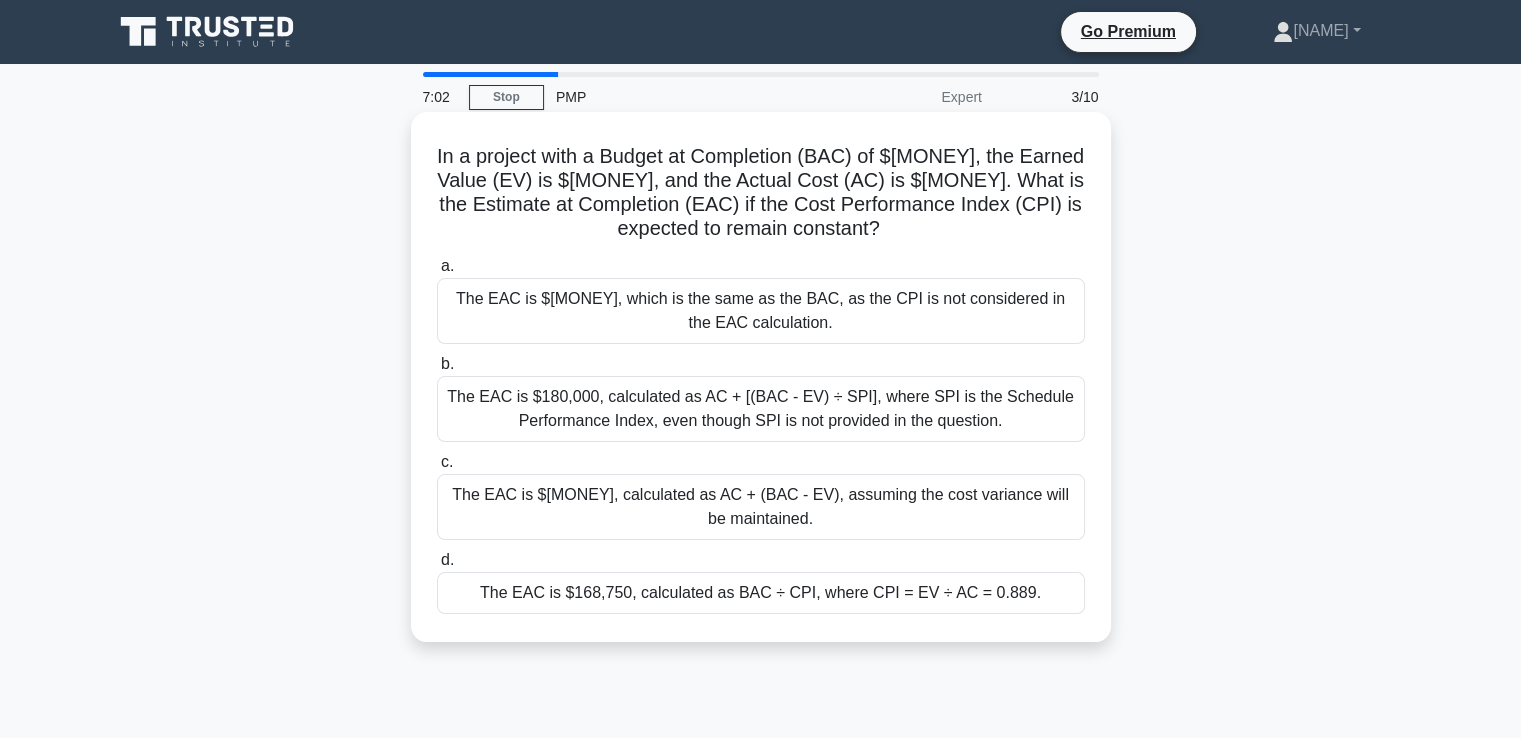 click on "The EAC is $168,750, calculated as BAC ÷ CPI, where CPI = EV ÷ AC = 0.889." at bounding box center (761, 593) 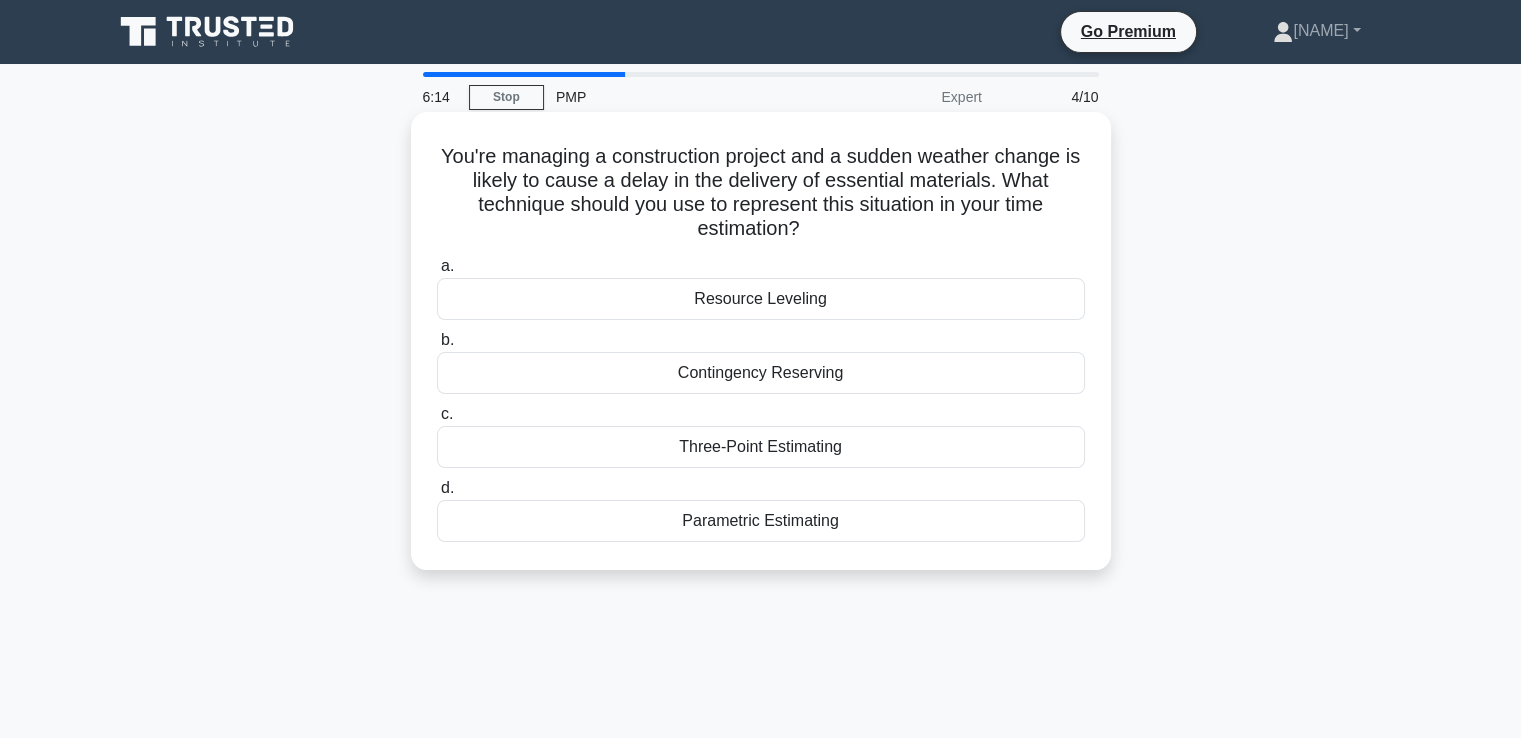 click on "Contingency Reserving" at bounding box center [761, 373] 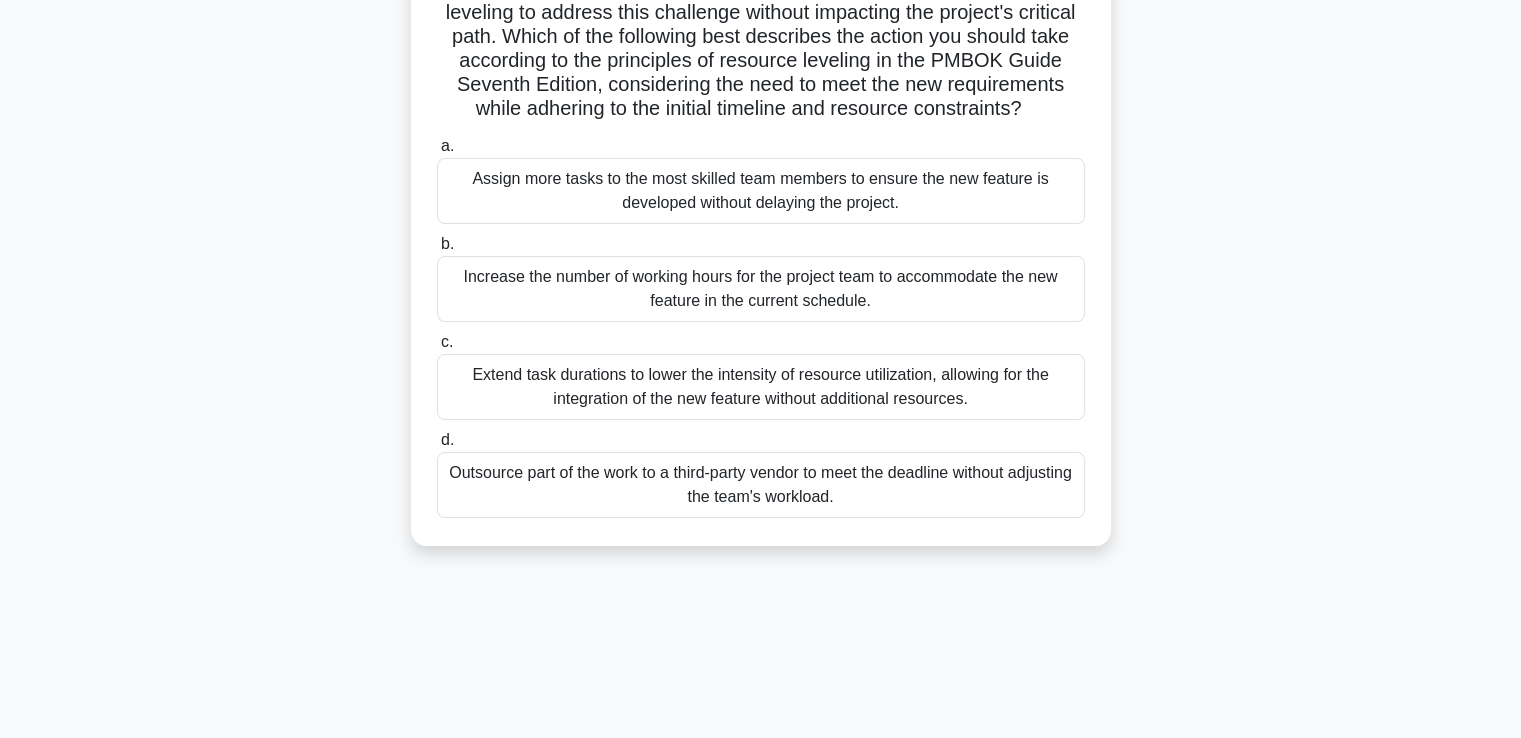 scroll, scrollTop: 300, scrollLeft: 0, axis: vertical 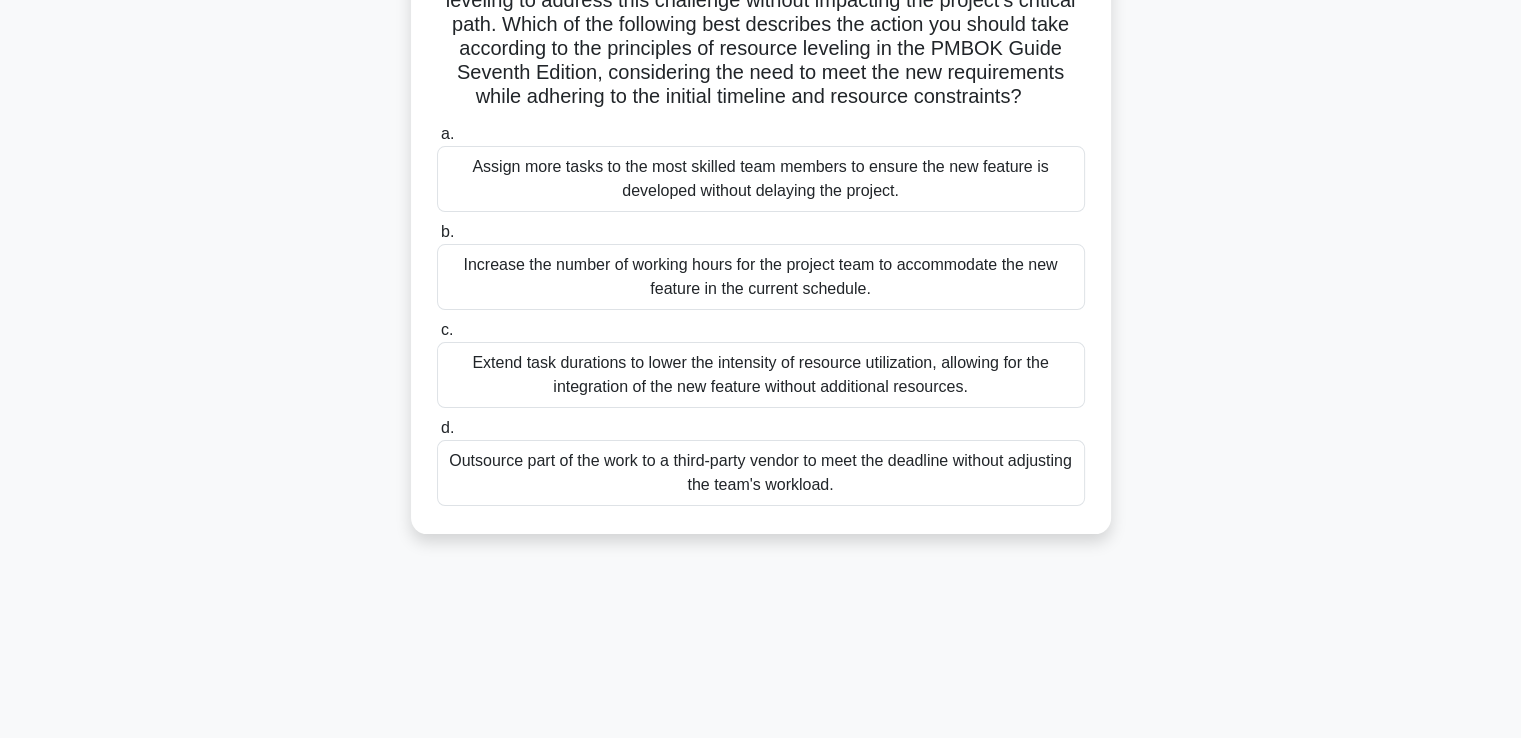 click on "Assign more tasks to the most skilled team members to ensure the new feature is developed without delaying the project." at bounding box center [761, 179] 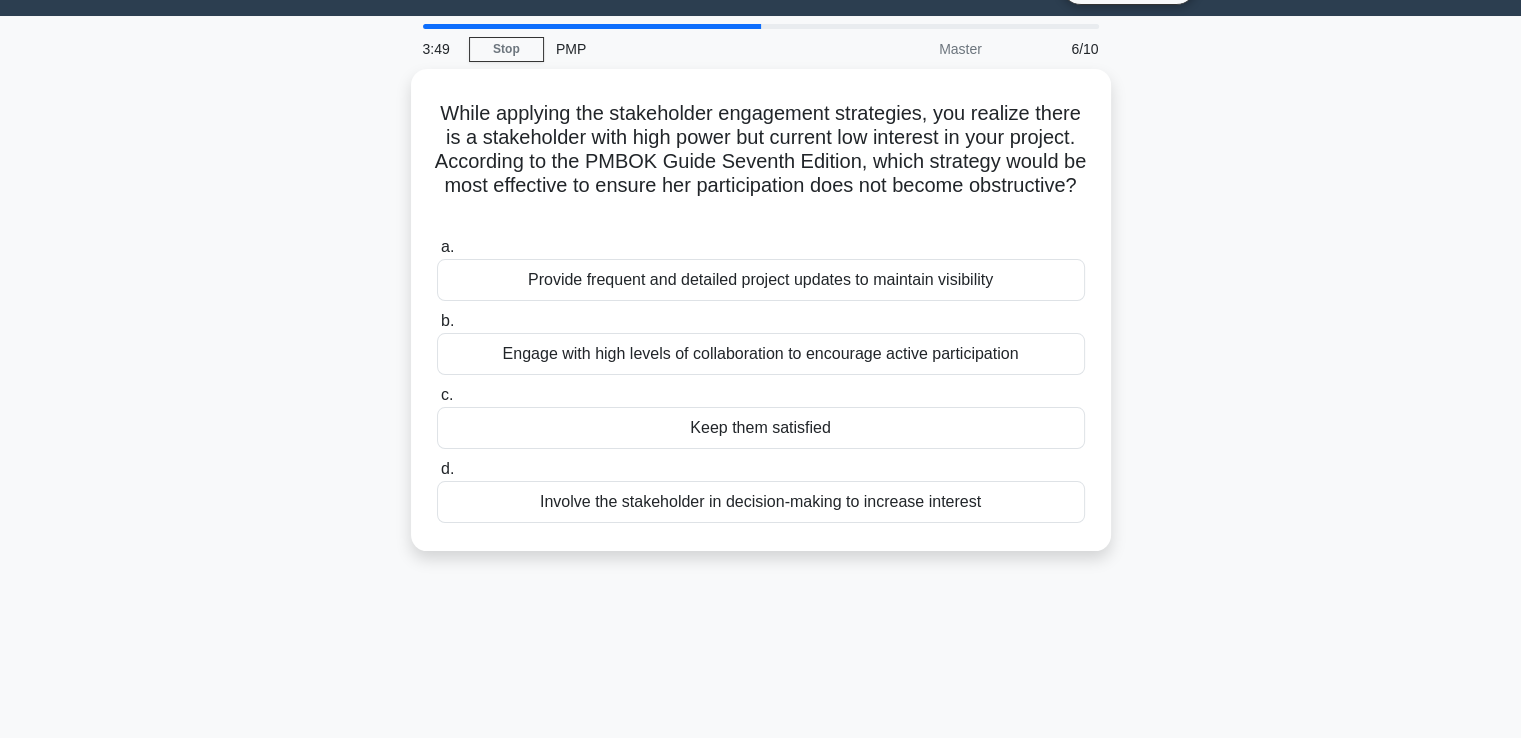 scroll, scrollTop: 0, scrollLeft: 0, axis: both 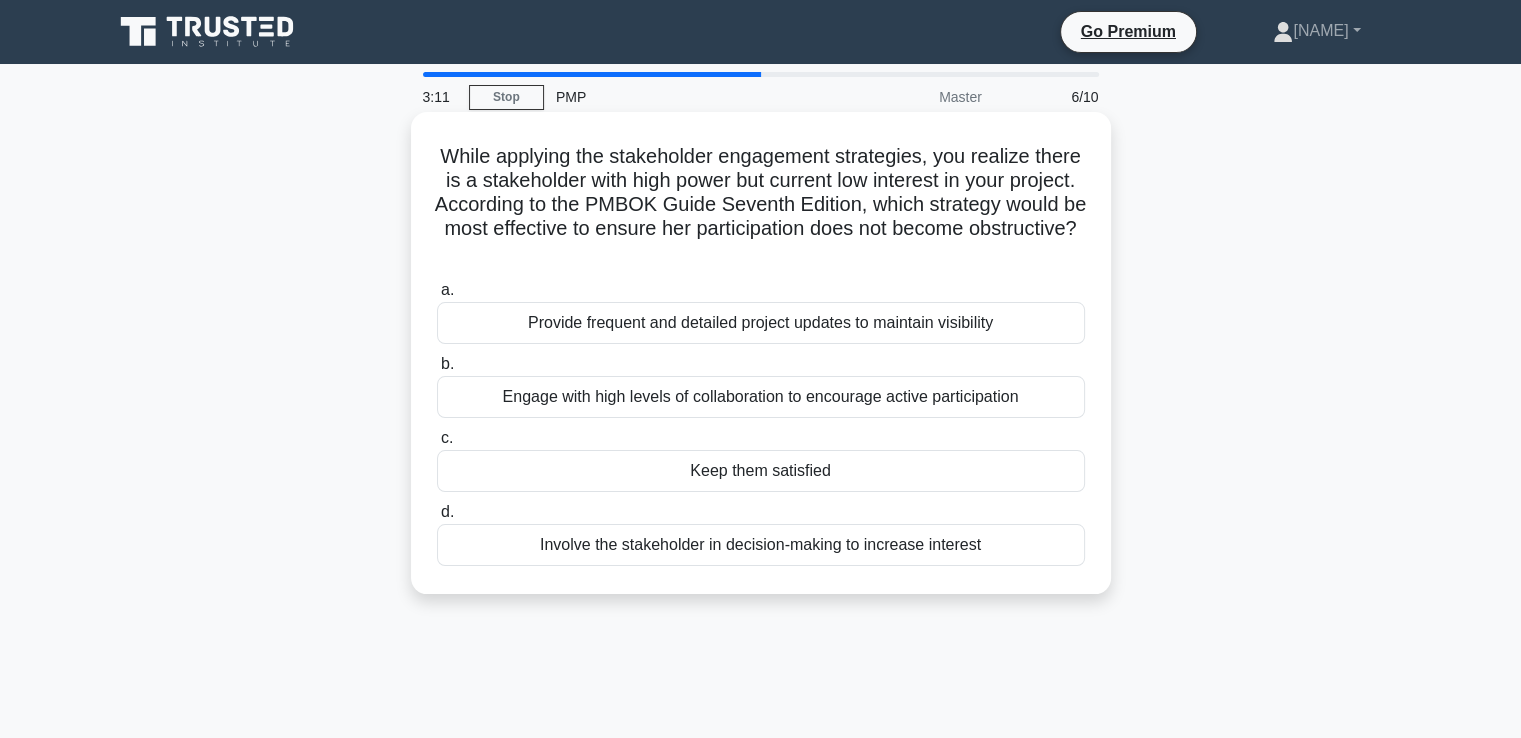 click on "Keep them satisfied" at bounding box center [761, 471] 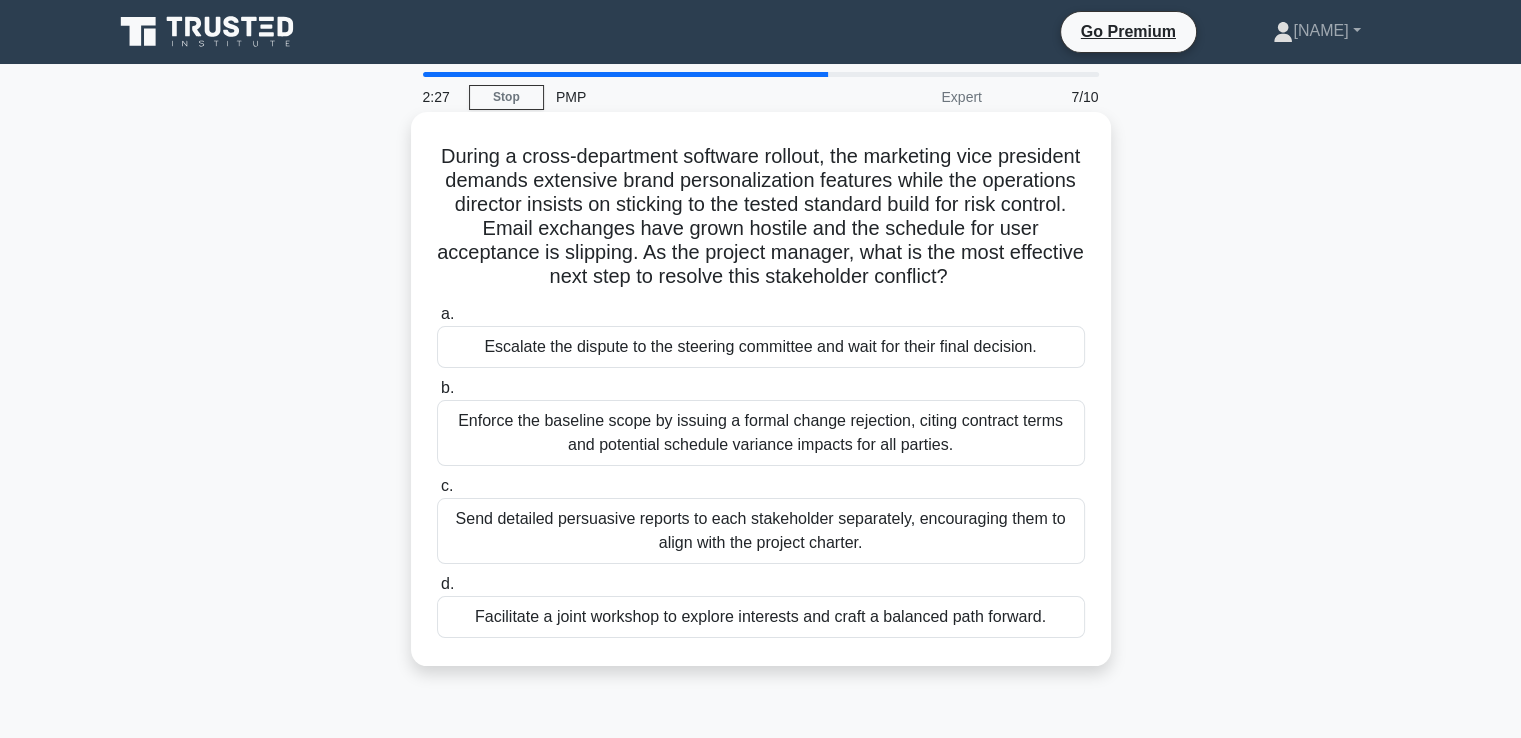 click on "Facilitate a joint workshop to explore interests and craft a balanced path forward." at bounding box center (761, 617) 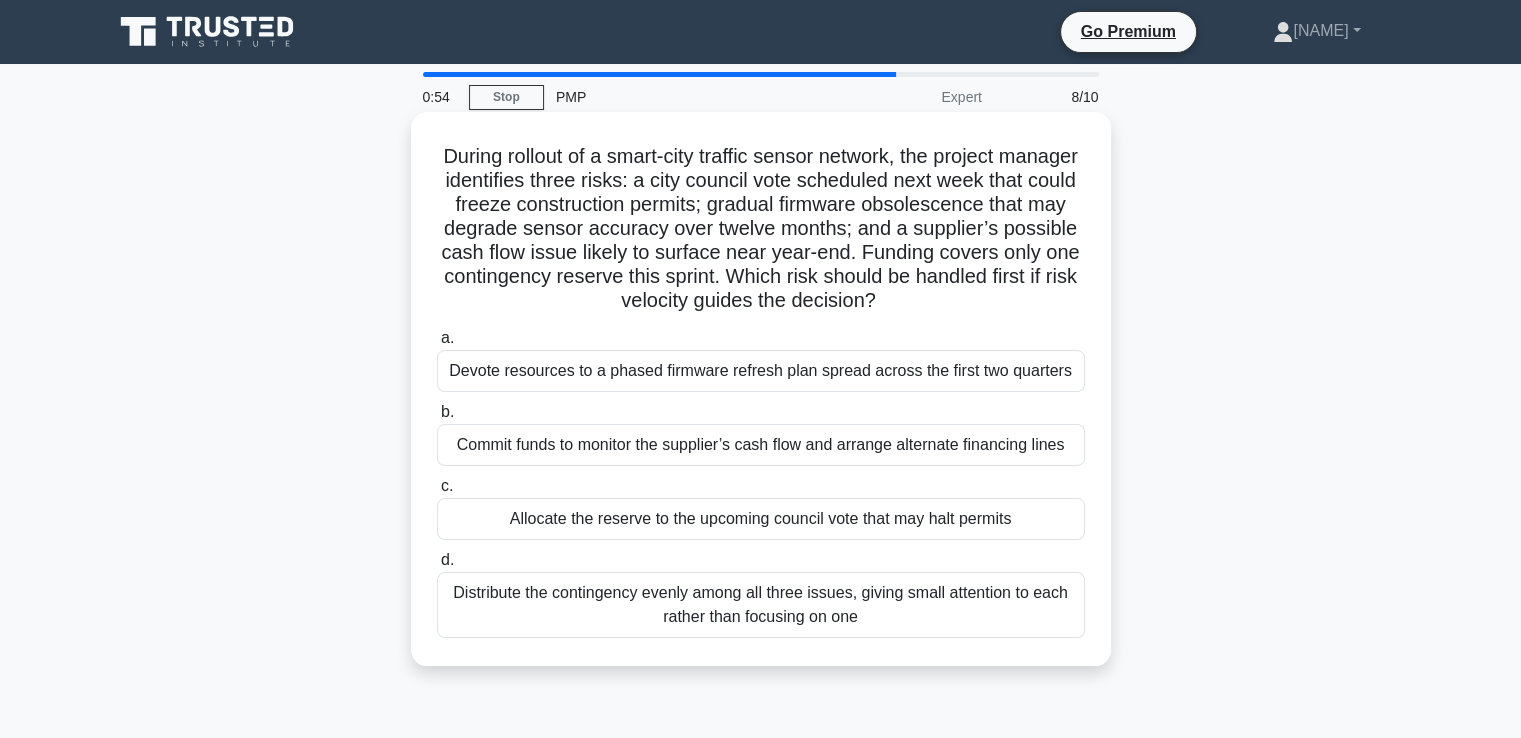 click on "Allocate the reserve to the upcoming council vote that may halt permits" at bounding box center [761, 519] 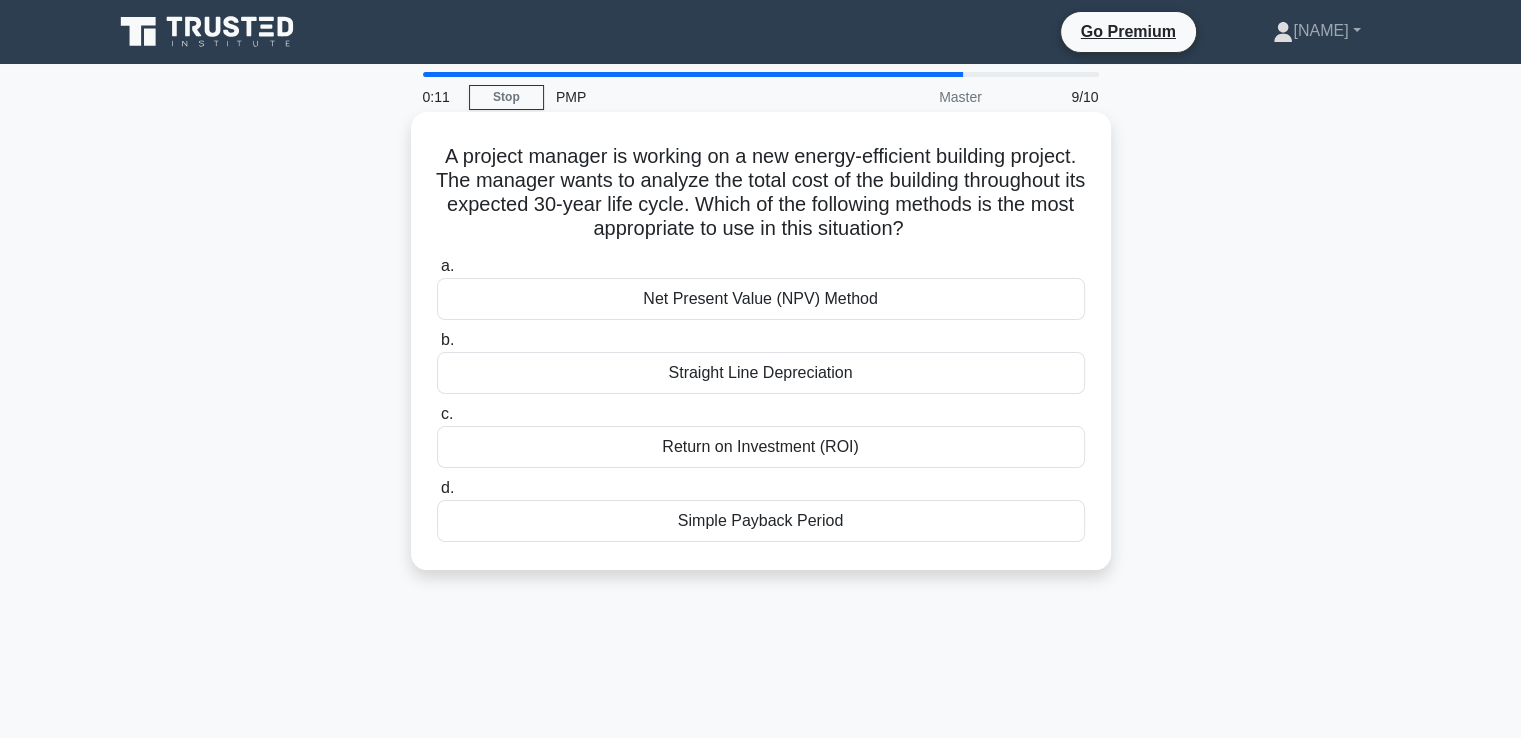 click on "Straight Line Depreciation" at bounding box center [761, 373] 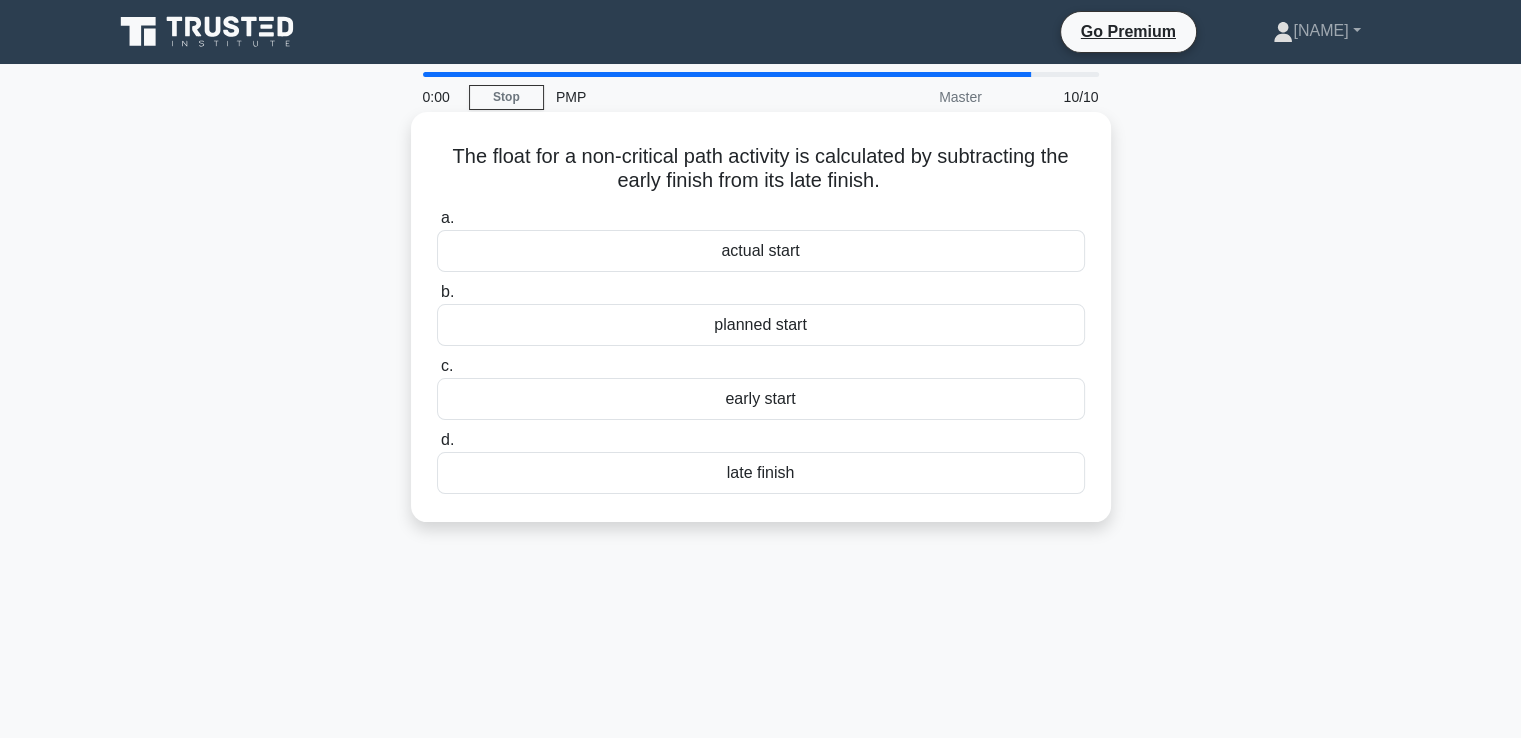 click on "c.
early start" at bounding box center (761, 387) 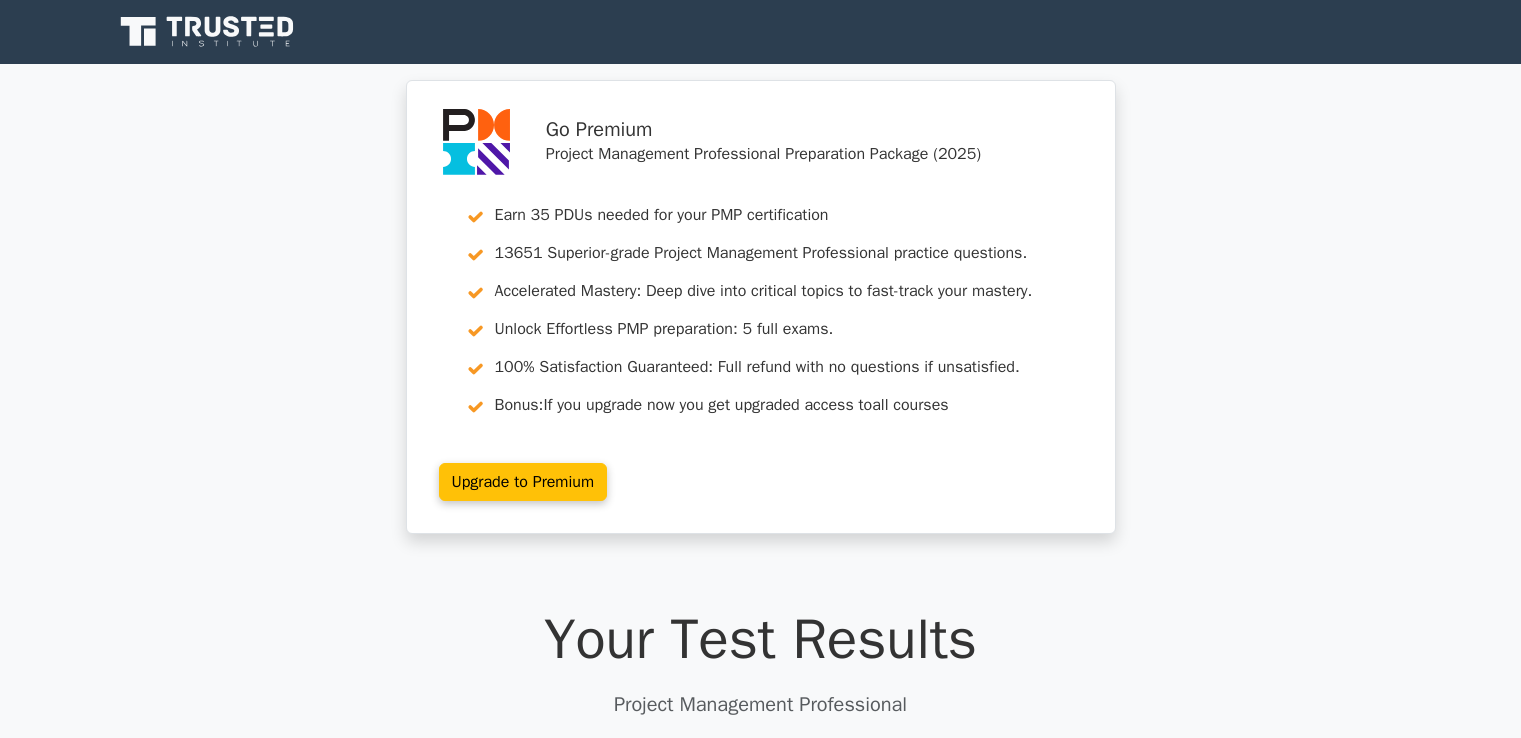 scroll, scrollTop: 0, scrollLeft: 0, axis: both 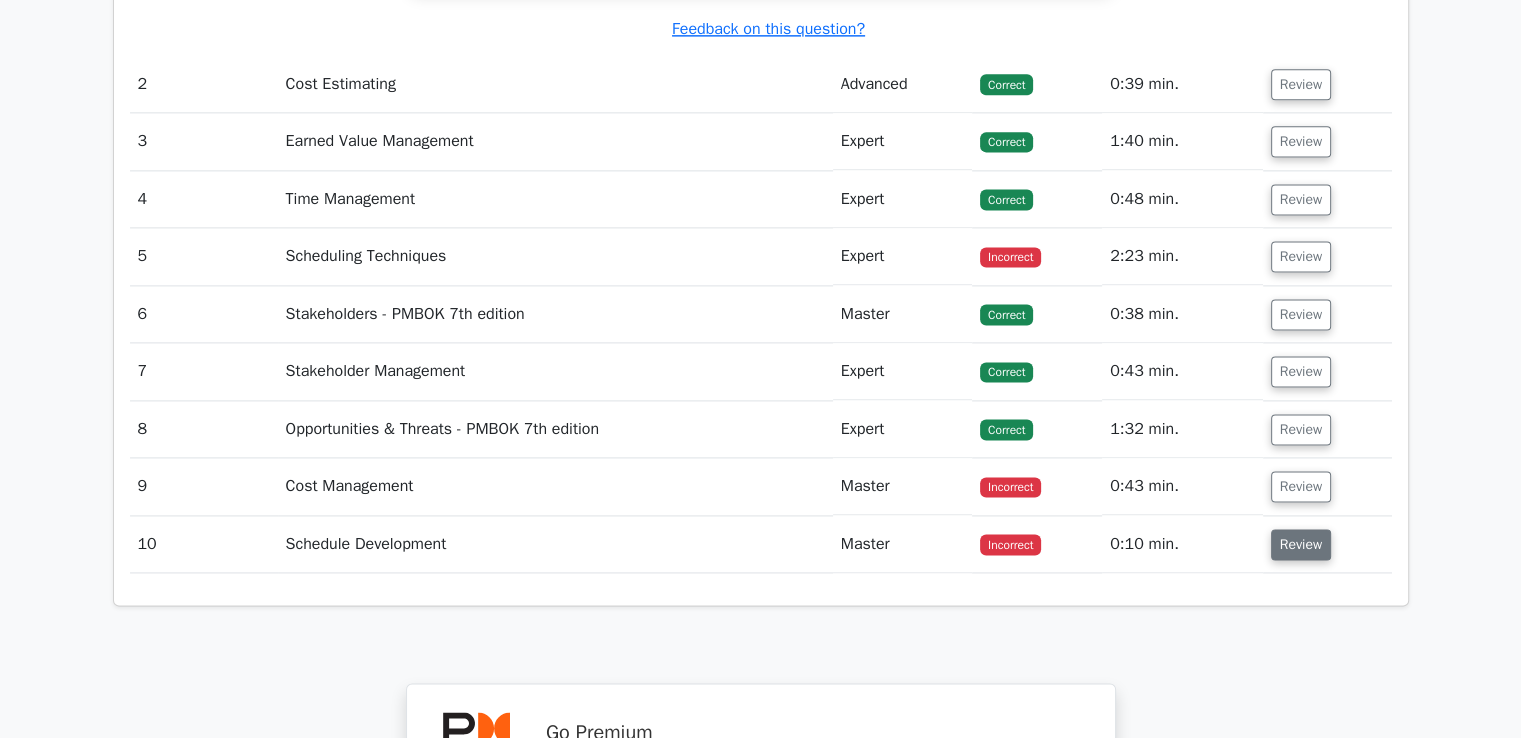 click on "Review" at bounding box center [1301, 544] 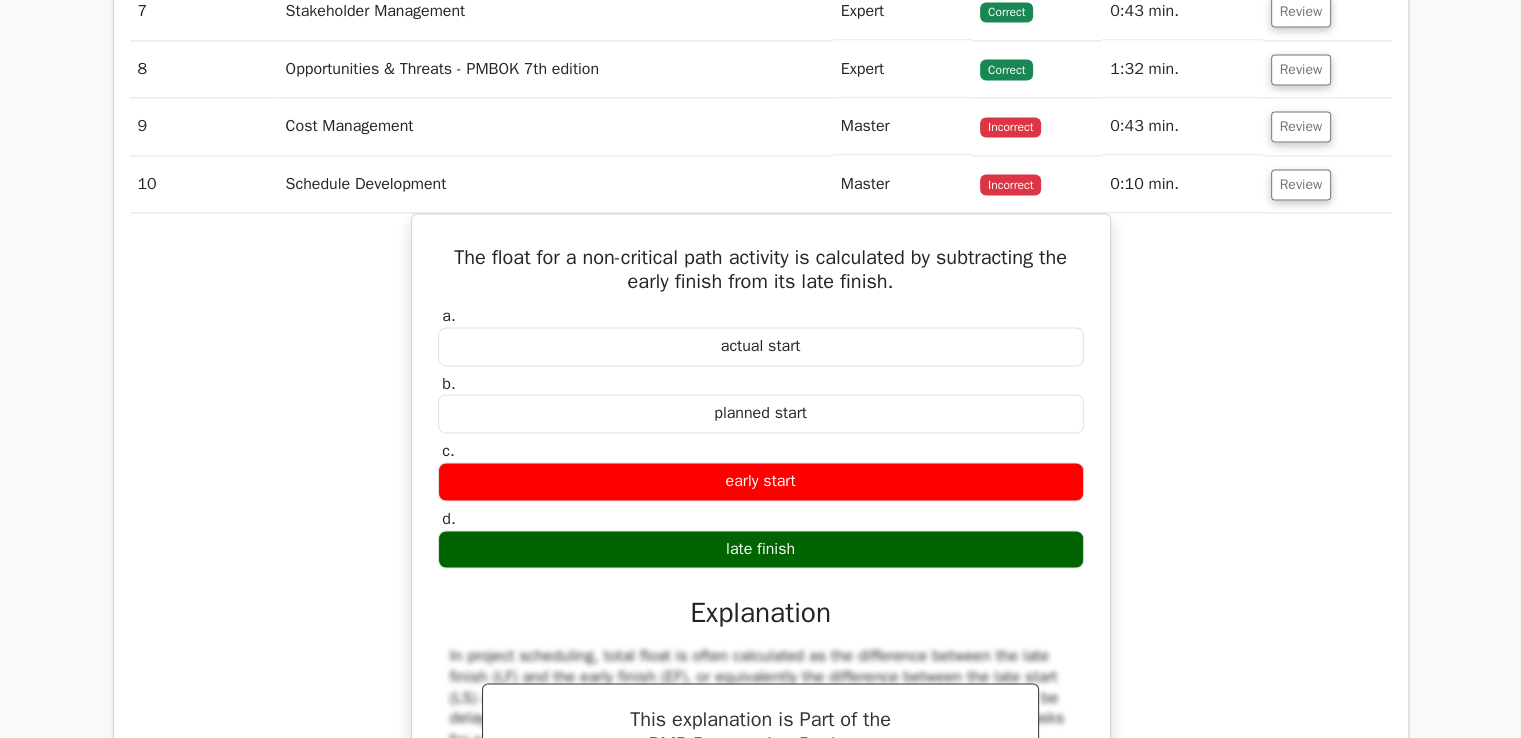 scroll, scrollTop: 3100, scrollLeft: 0, axis: vertical 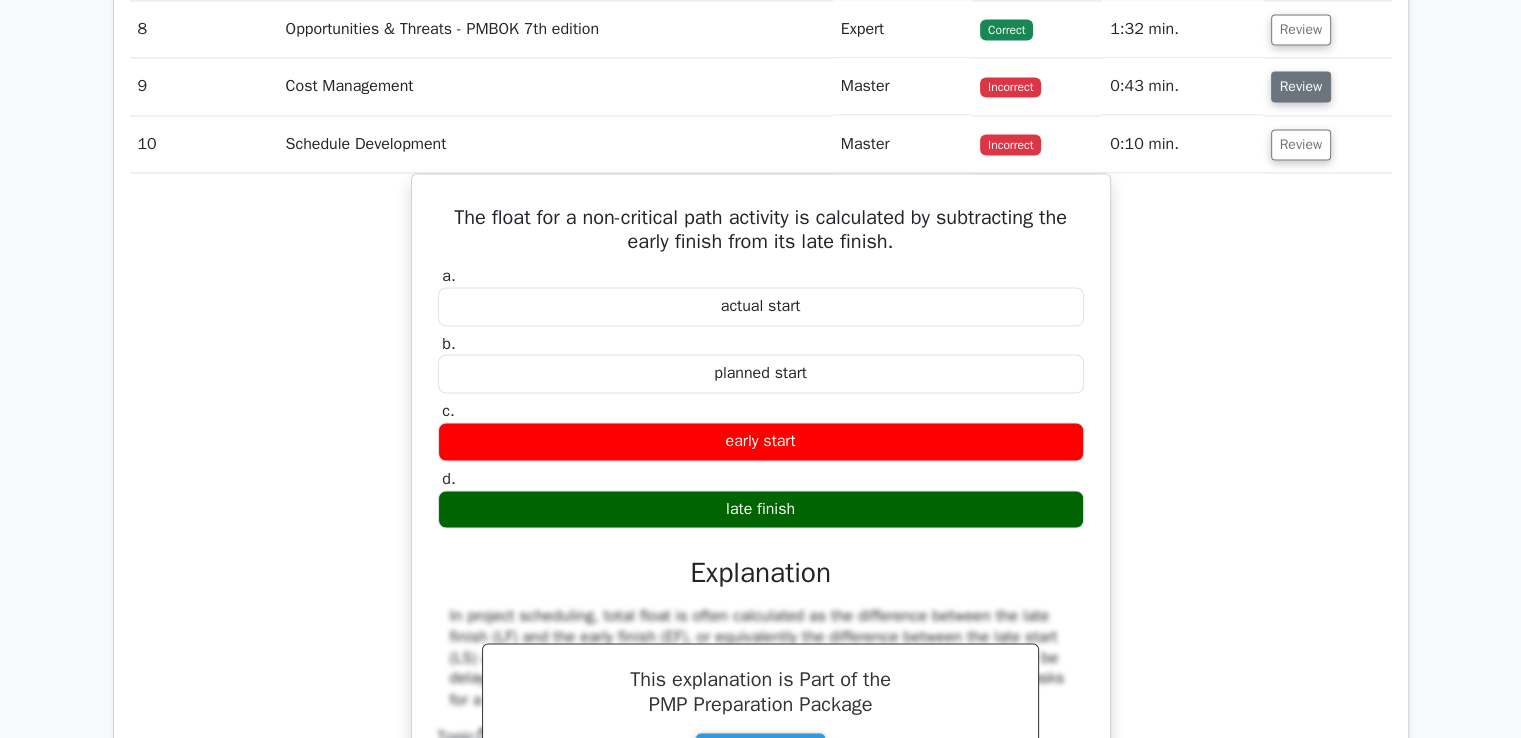 click on "Review" at bounding box center [1301, 86] 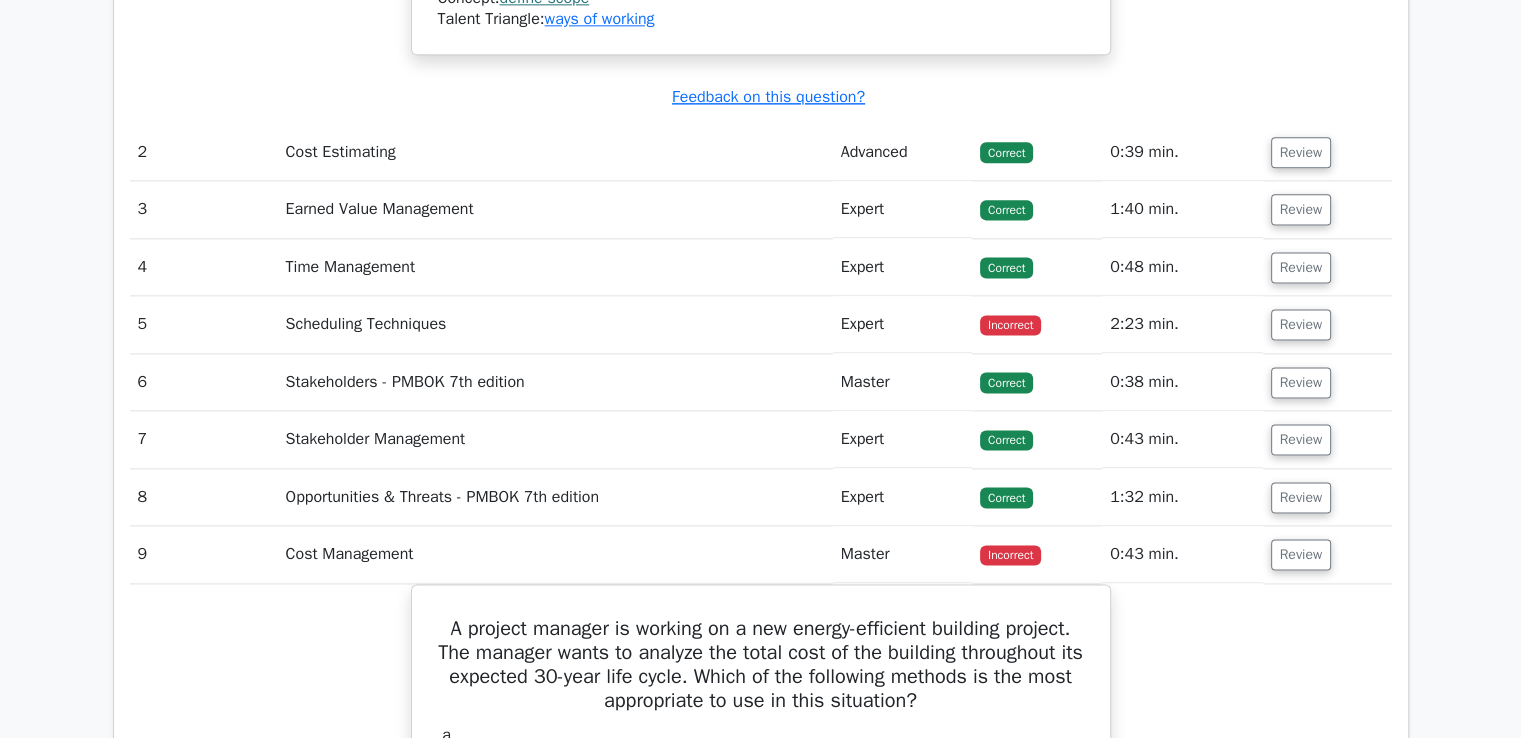 scroll, scrollTop: 2600, scrollLeft: 0, axis: vertical 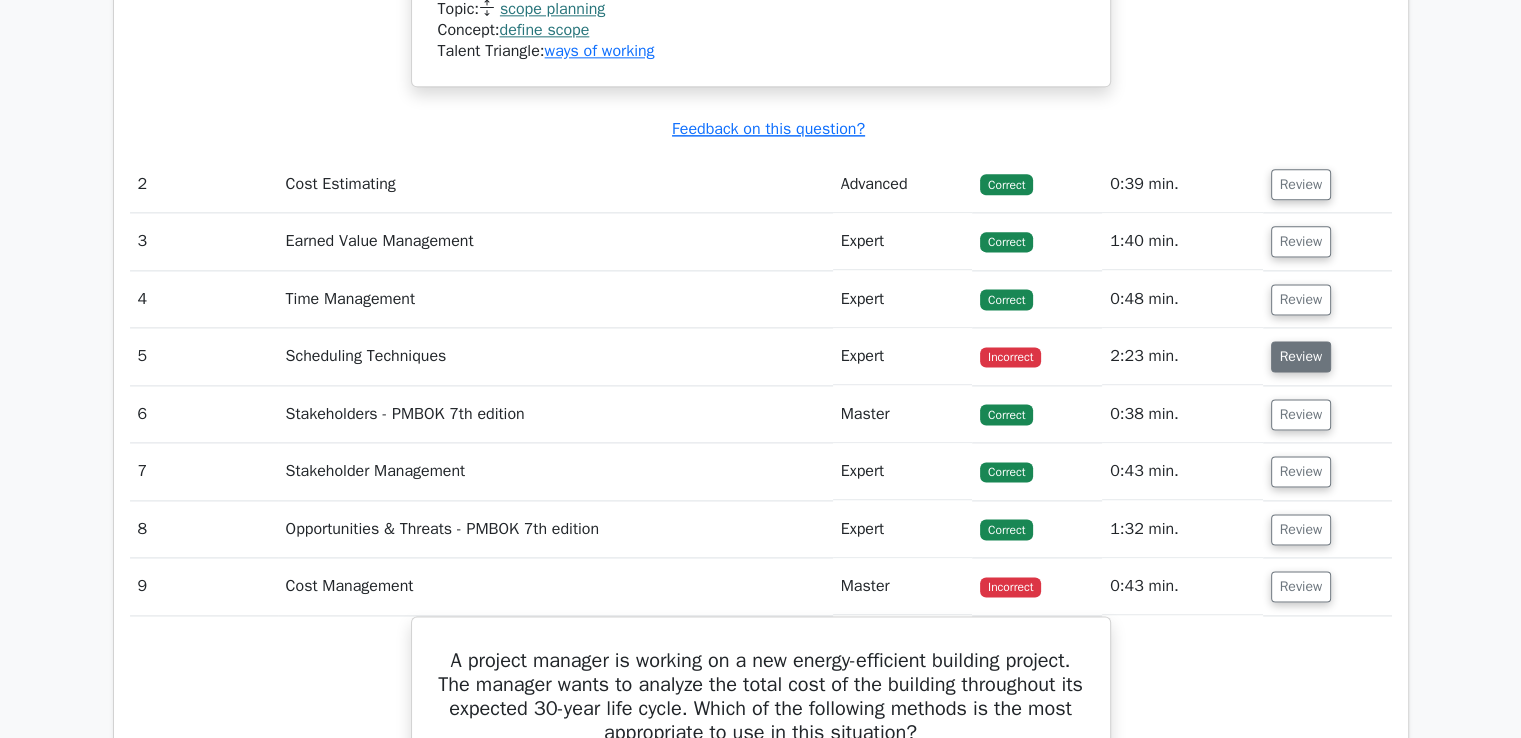 click on "Review" at bounding box center (1301, 356) 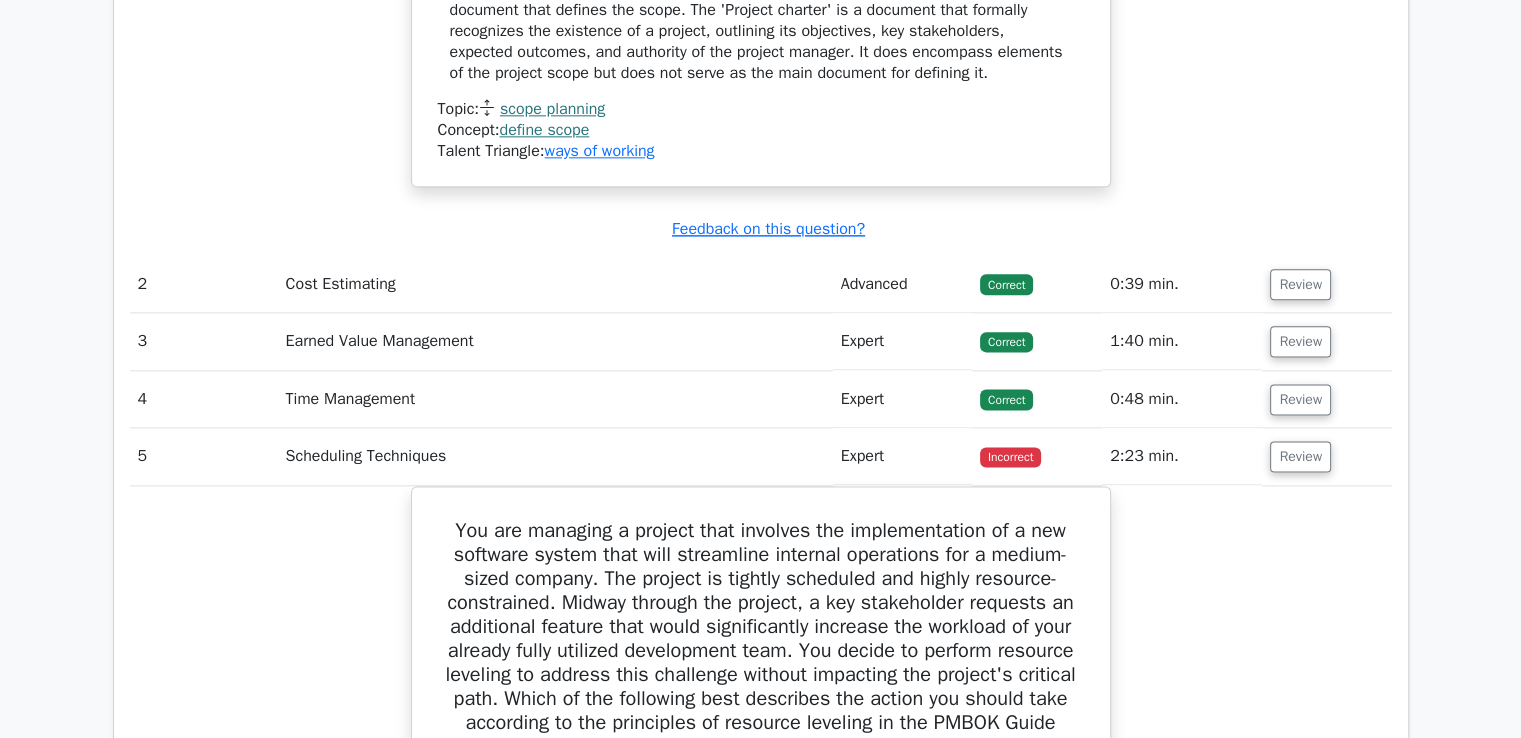 scroll, scrollTop: 2000, scrollLeft: 0, axis: vertical 